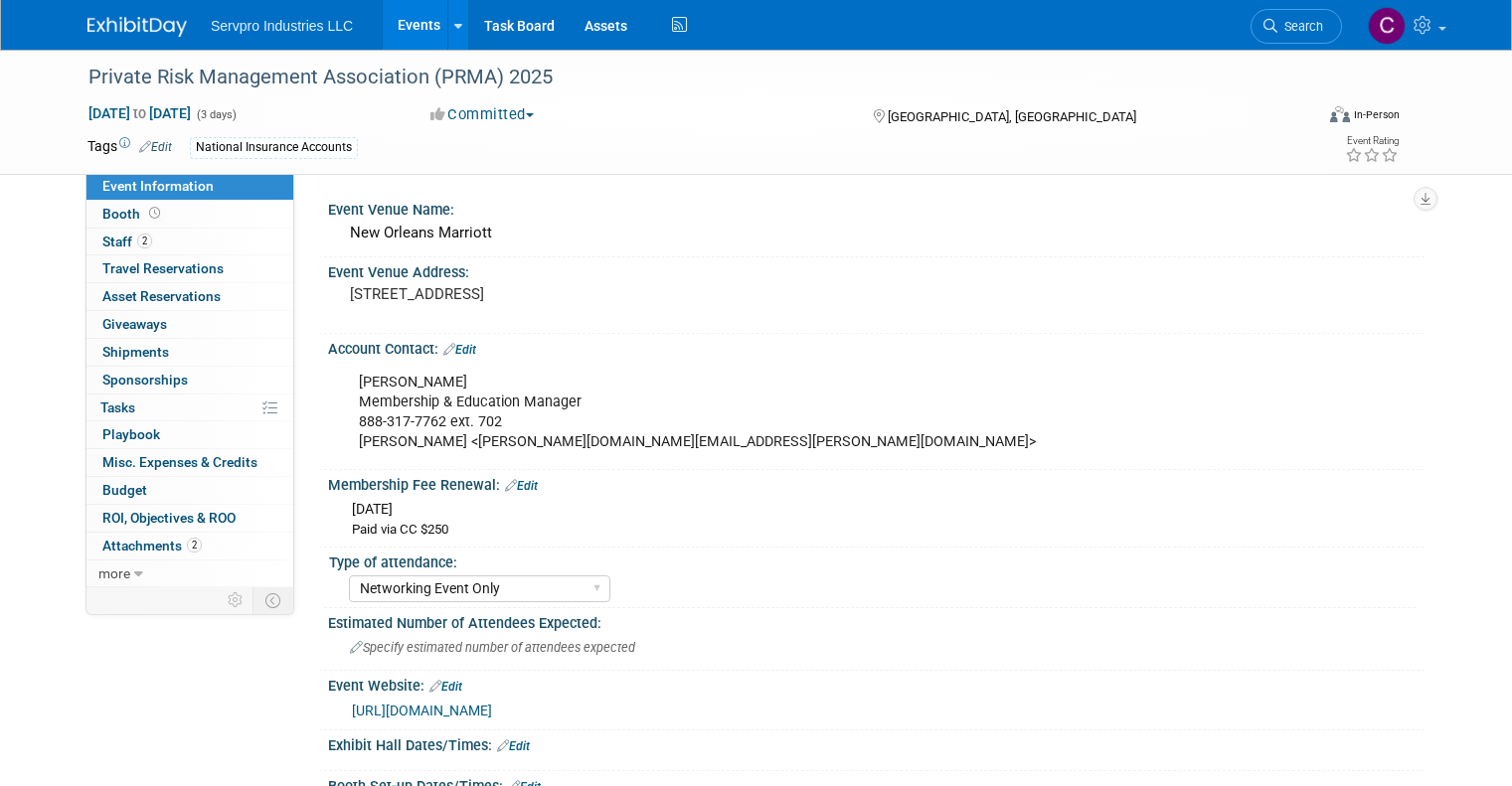 select on "Networking Event Only" 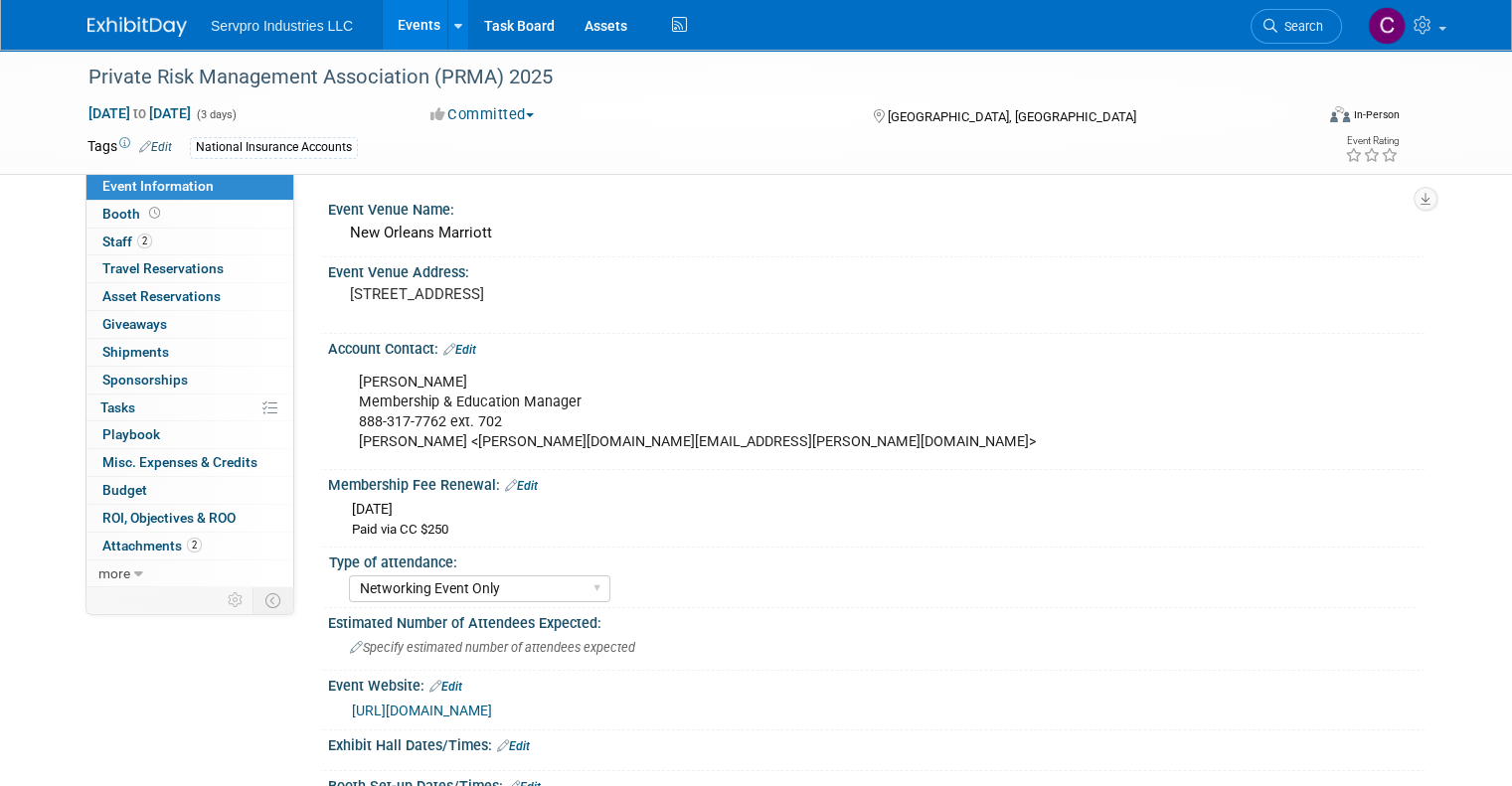scroll, scrollTop: 0, scrollLeft: 0, axis: both 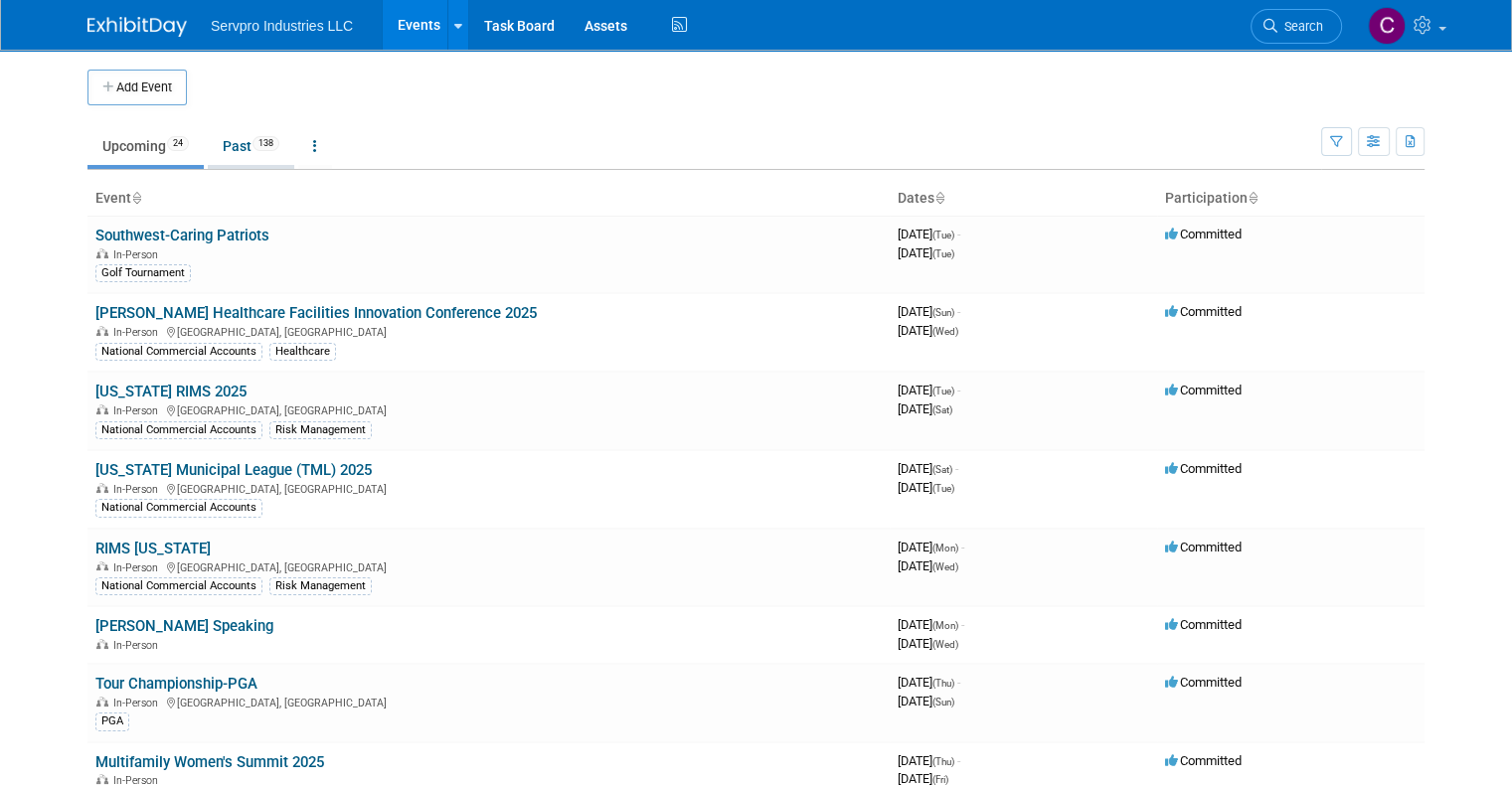 click on "Past
138" at bounding box center (251, 146) 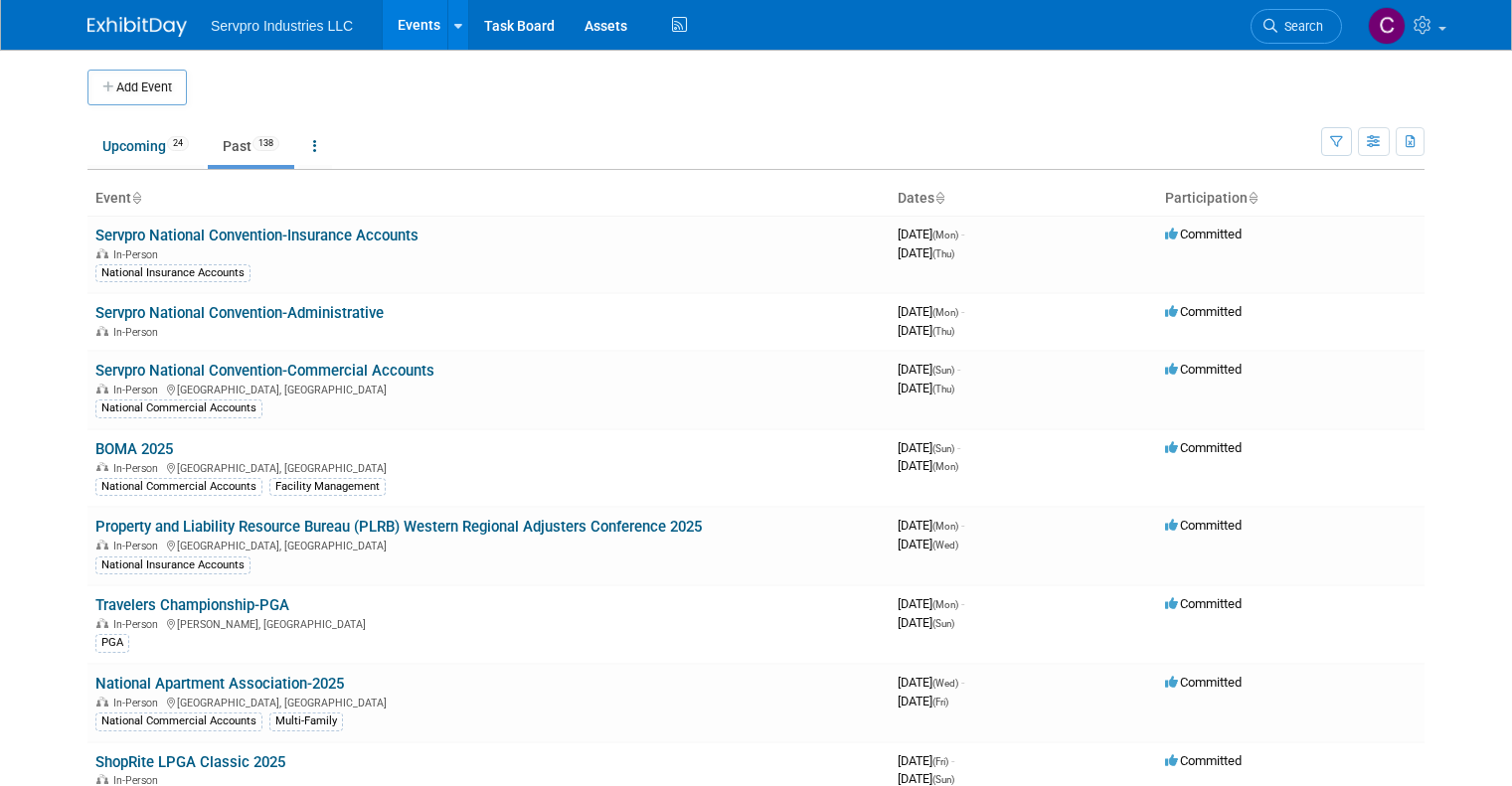 scroll, scrollTop: 0, scrollLeft: 0, axis: both 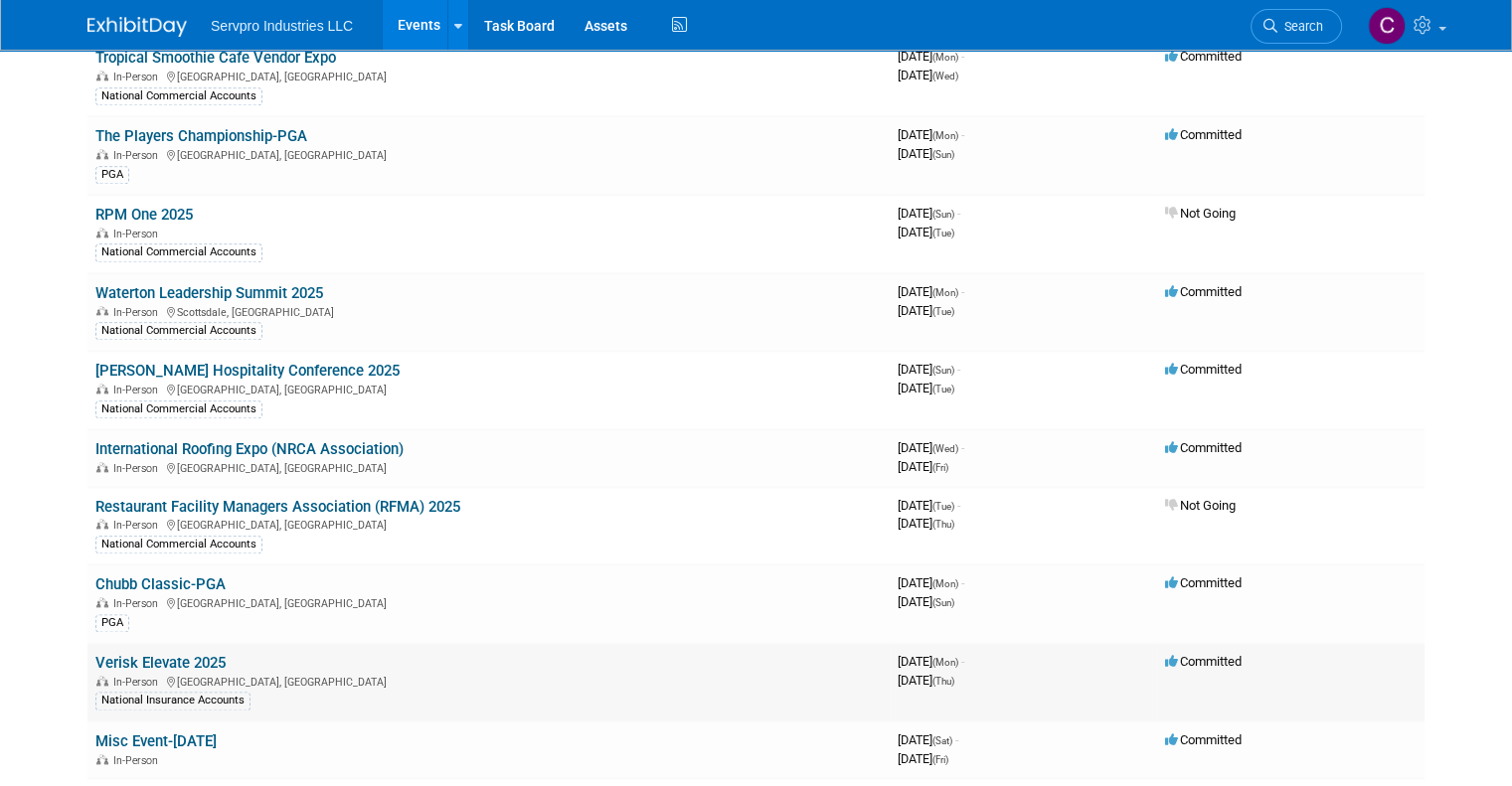 click on "Verisk Elevate 2025" at bounding box center (160, 663) 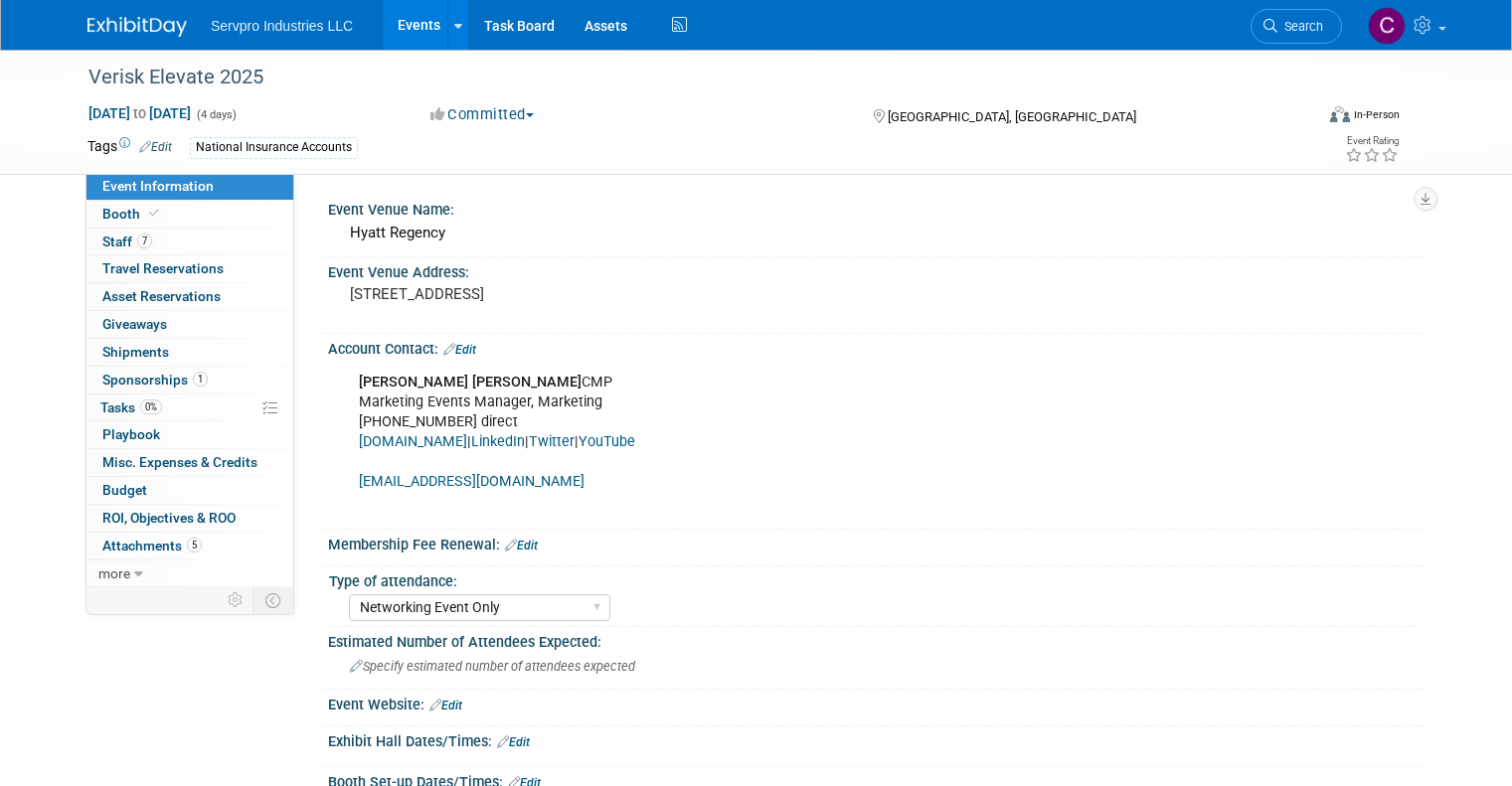 select on "Networking Event Only" 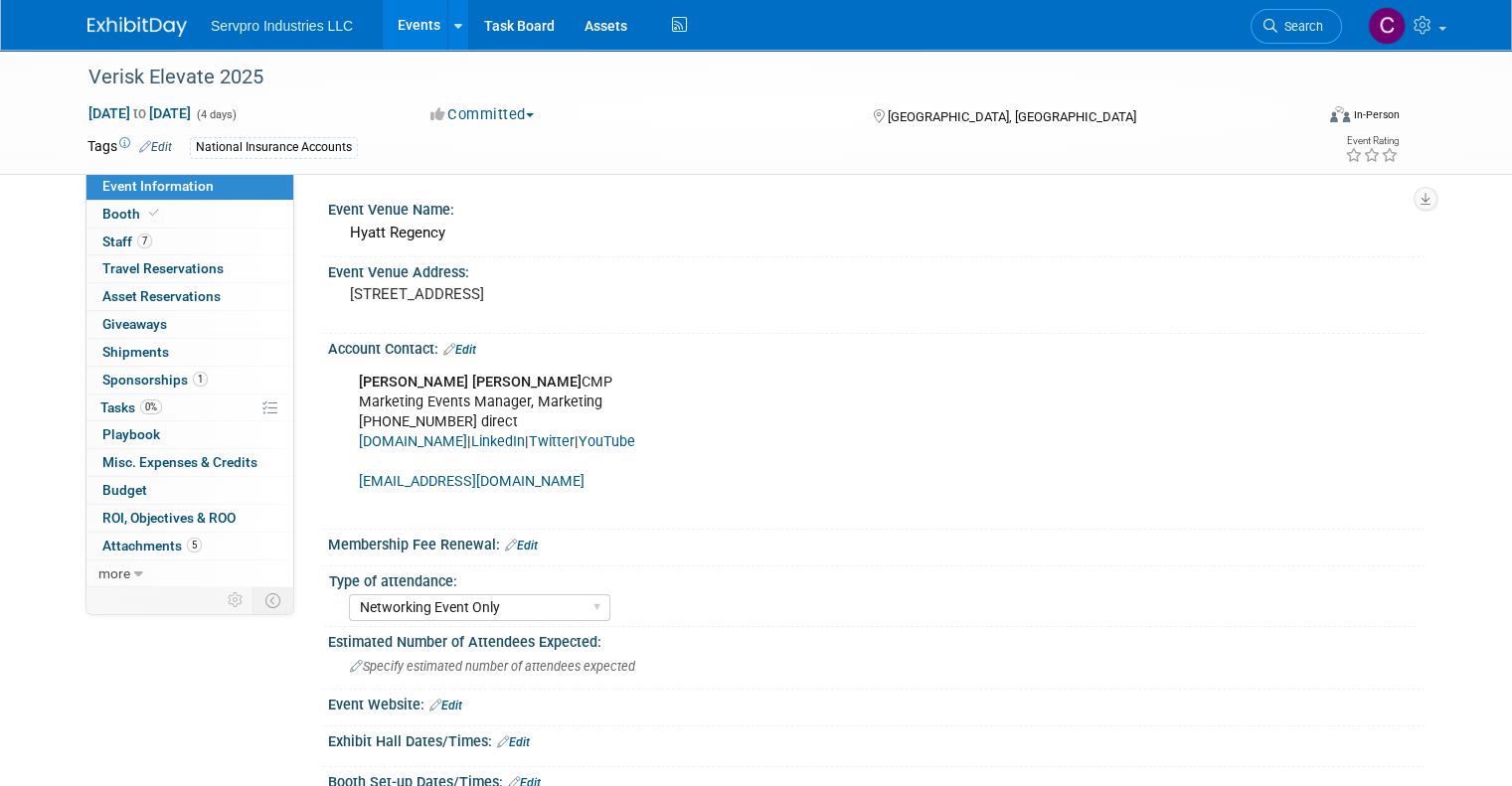 scroll, scrollTop: 0, scrollLeft: 0, axis: both 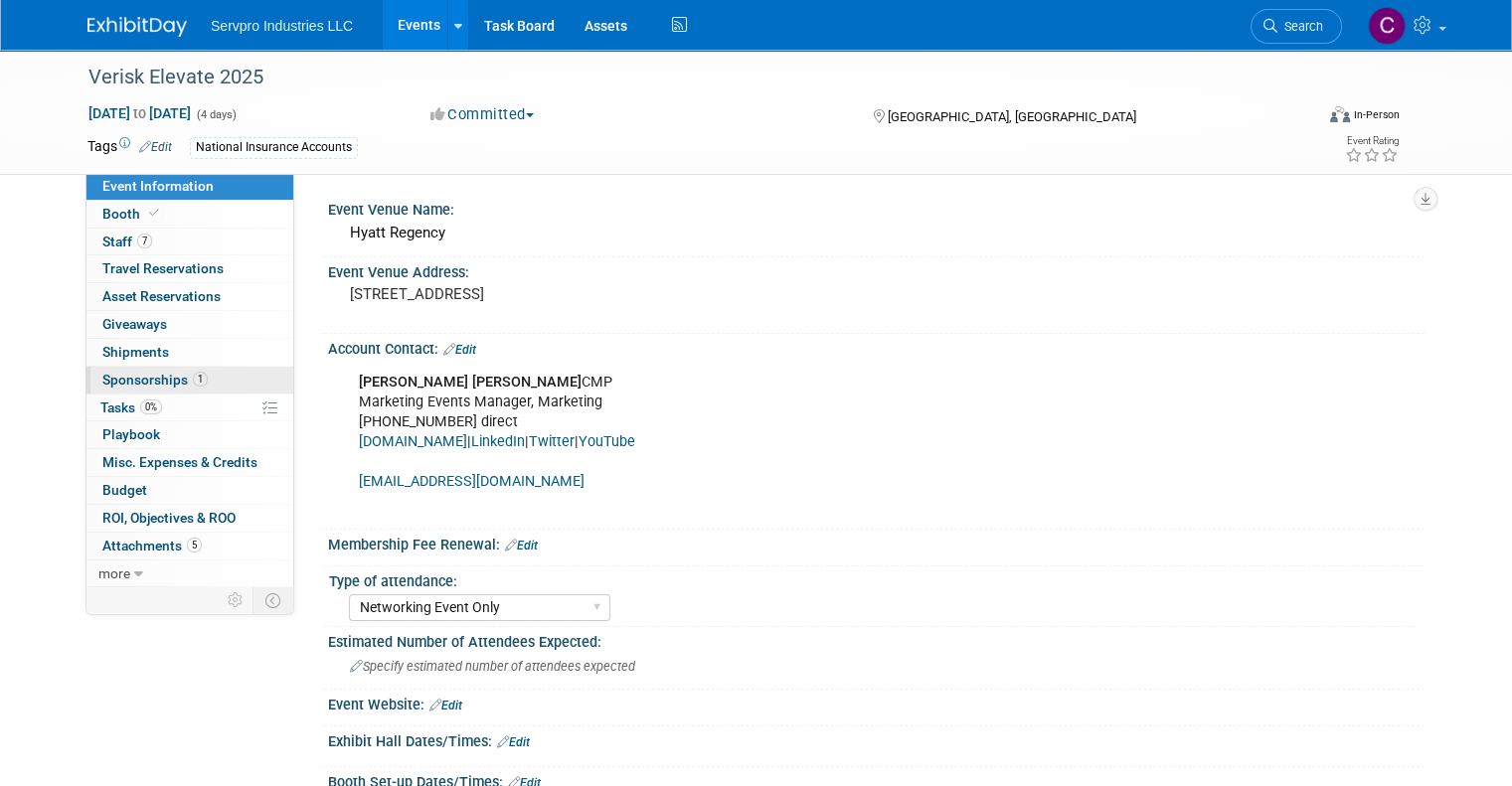 click on "Sponsorships 1" at bounding box center [155, 380] 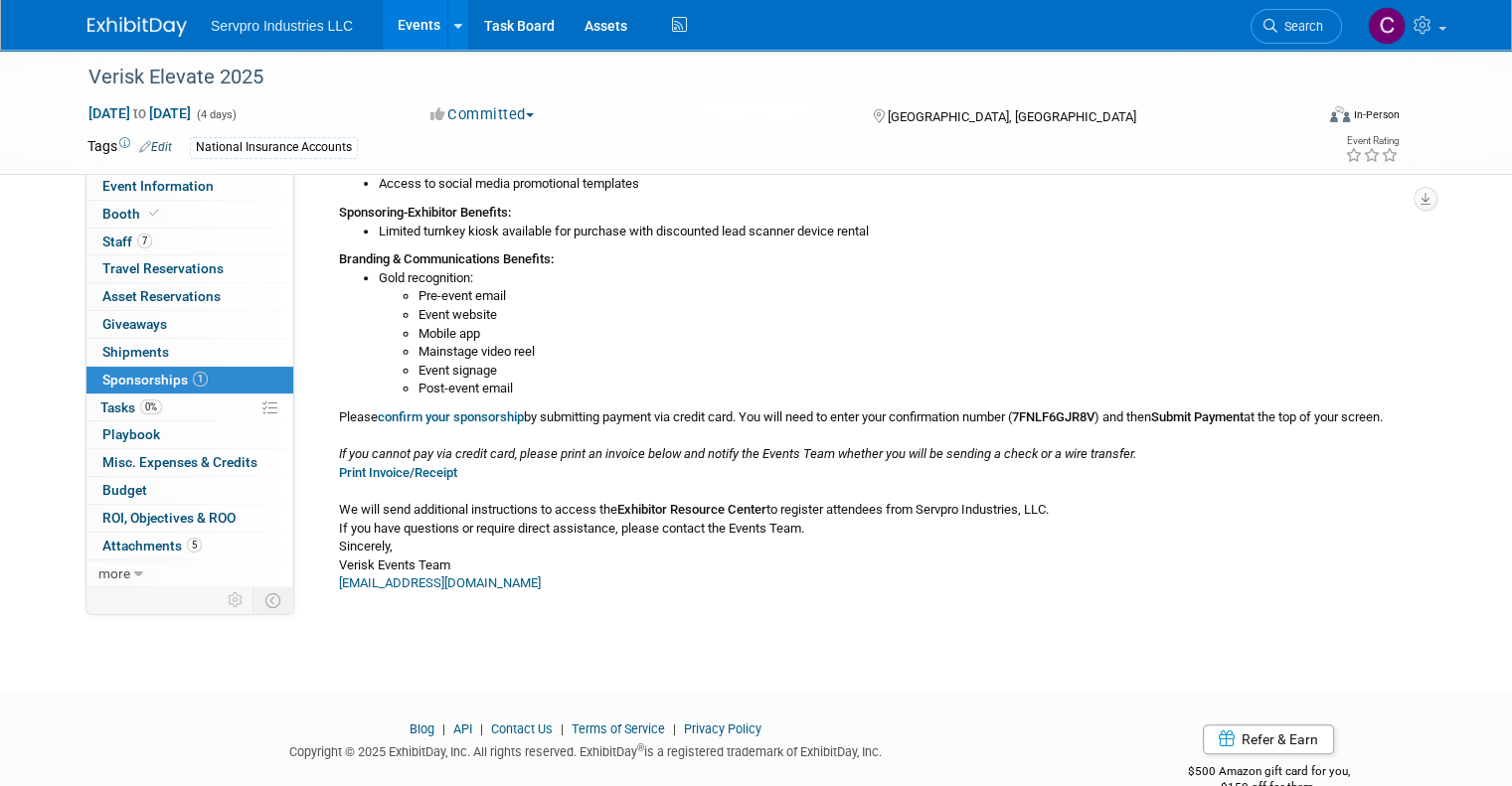 scroll, scrollTop: 720, scrollLeft: 0, axis: vertical 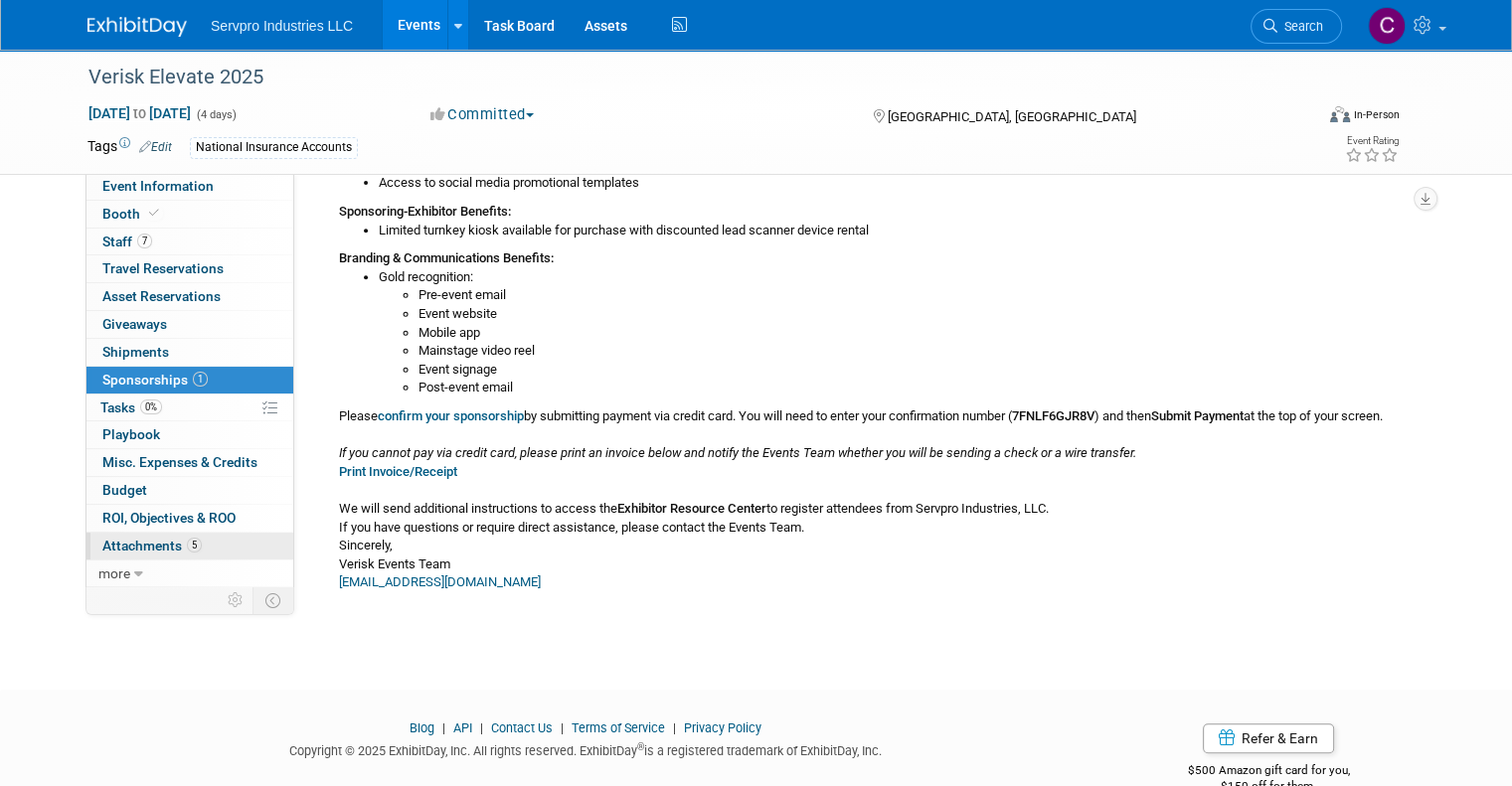 click on "Attachments 5" at bounding box center [152, 546] 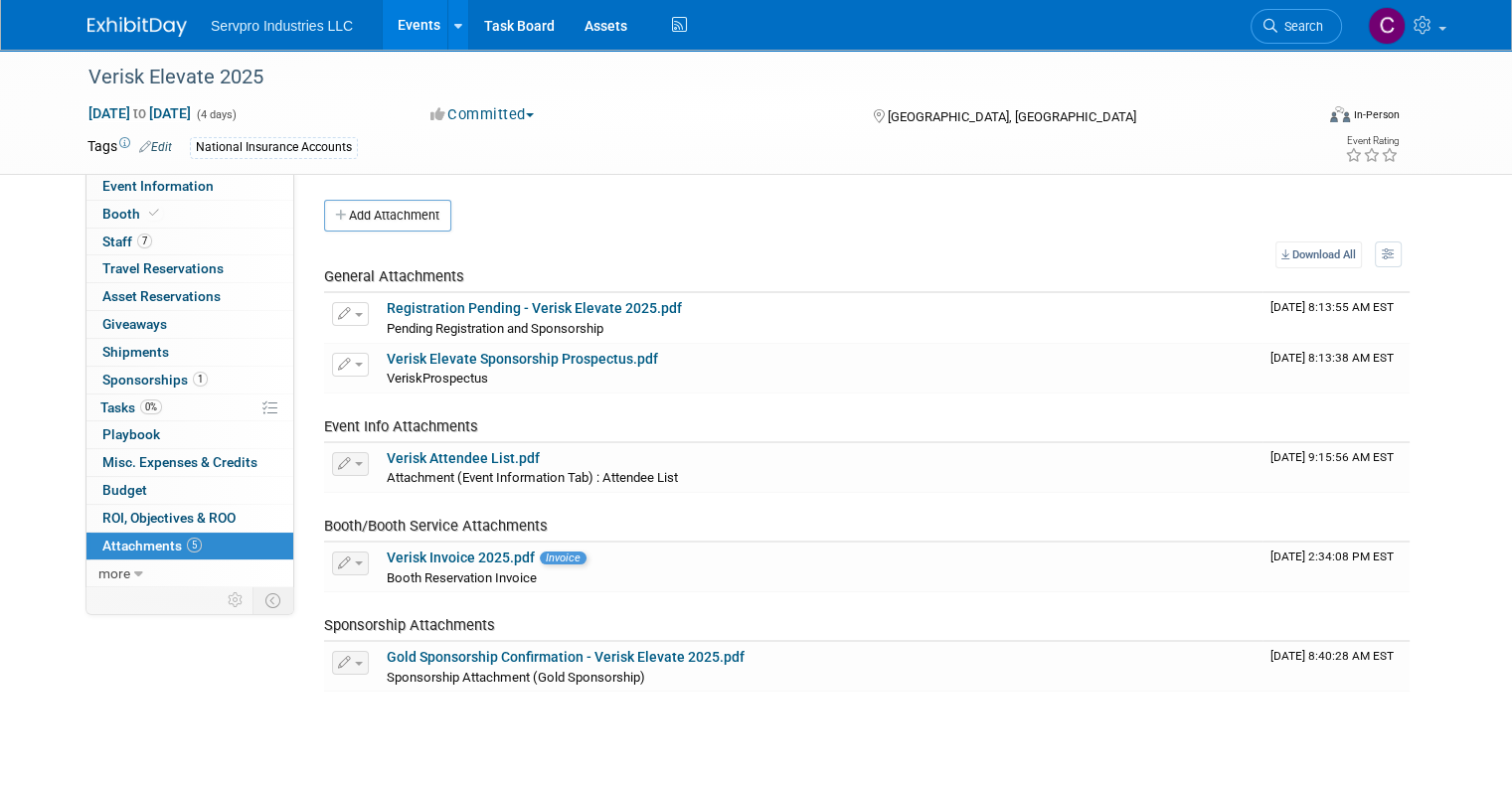 click on "Attachments 5" at bounding box center [152, 546] 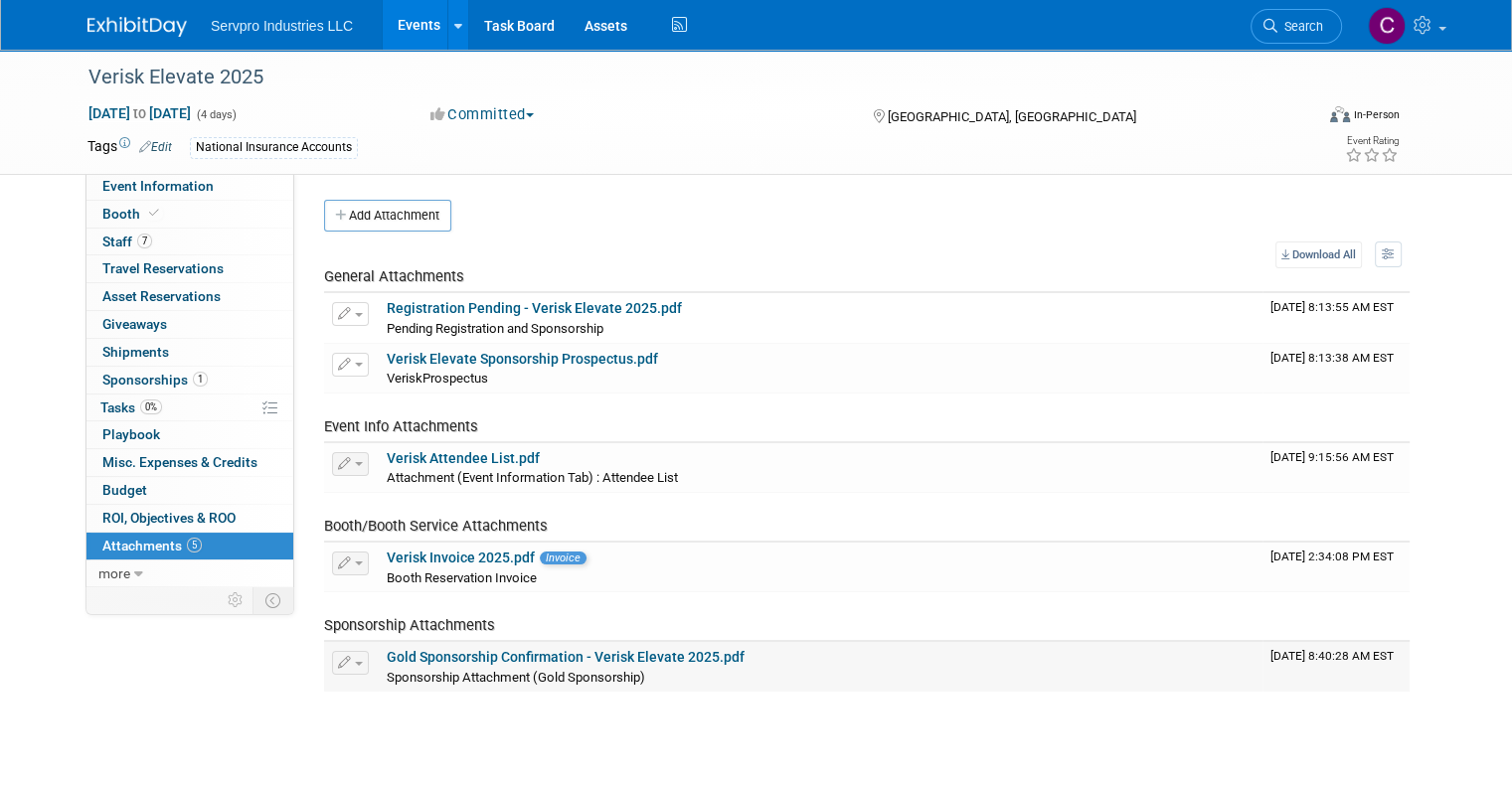 click on "Gold Sponsorship Confirmation - Verisk Elevate 2025.pdf" at bounding box center [566, 657] 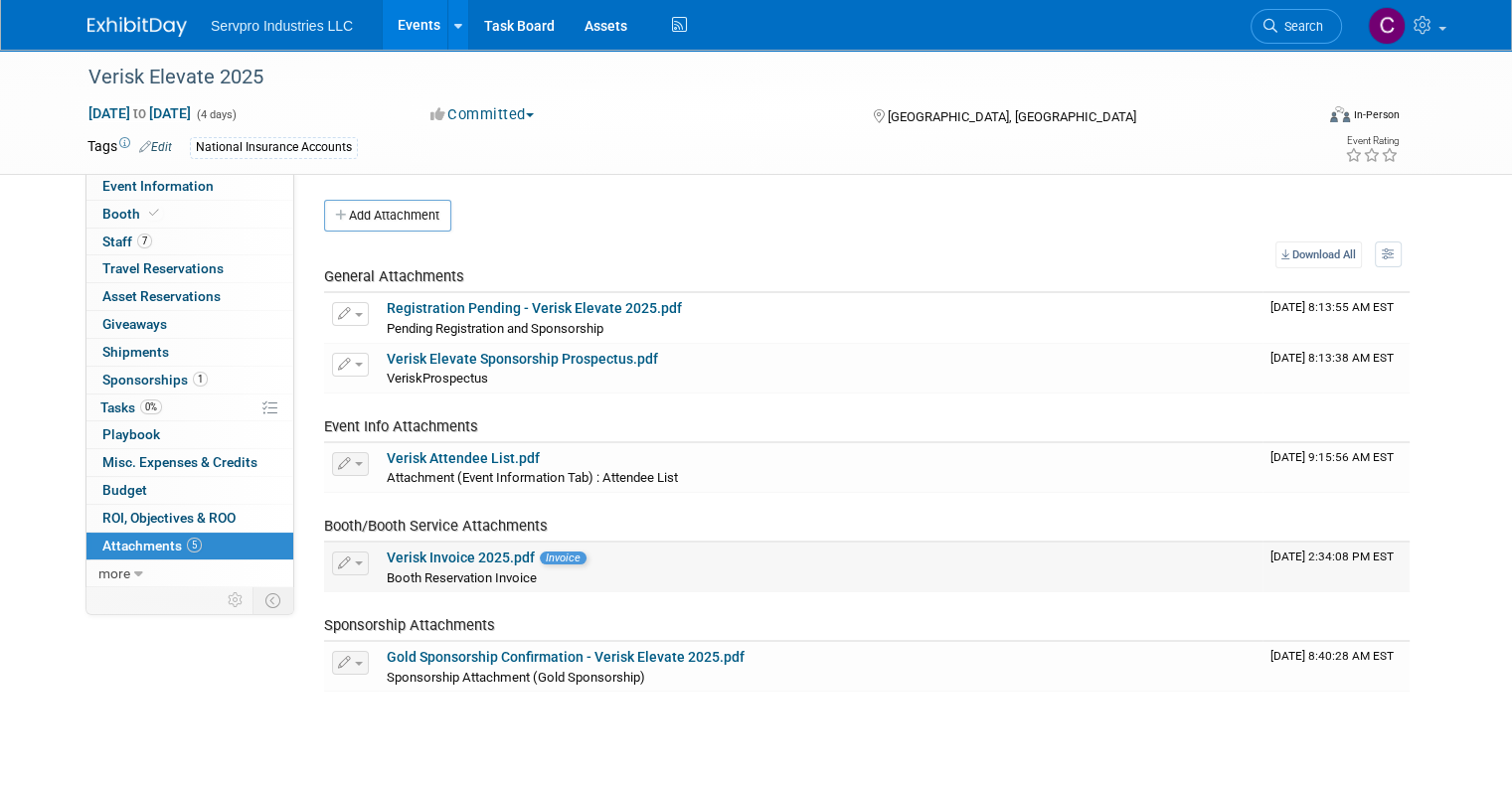 drag, startPoint x: 443, startPoint y: 550, endPoint x: 421, endPoint y: 556, distance: 22.803509 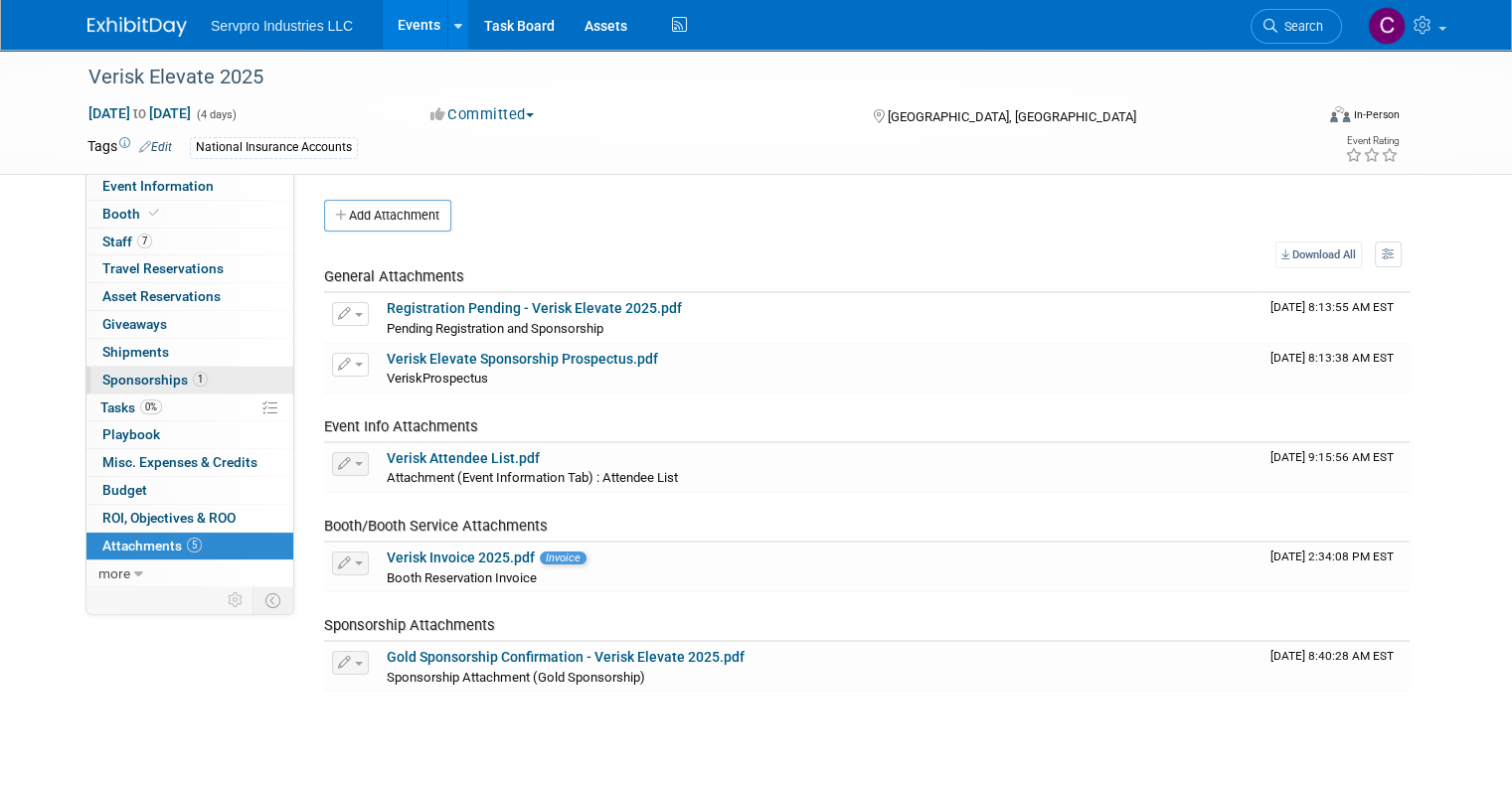 click on "Sponsorships 1" at bounding box center [155, 380] 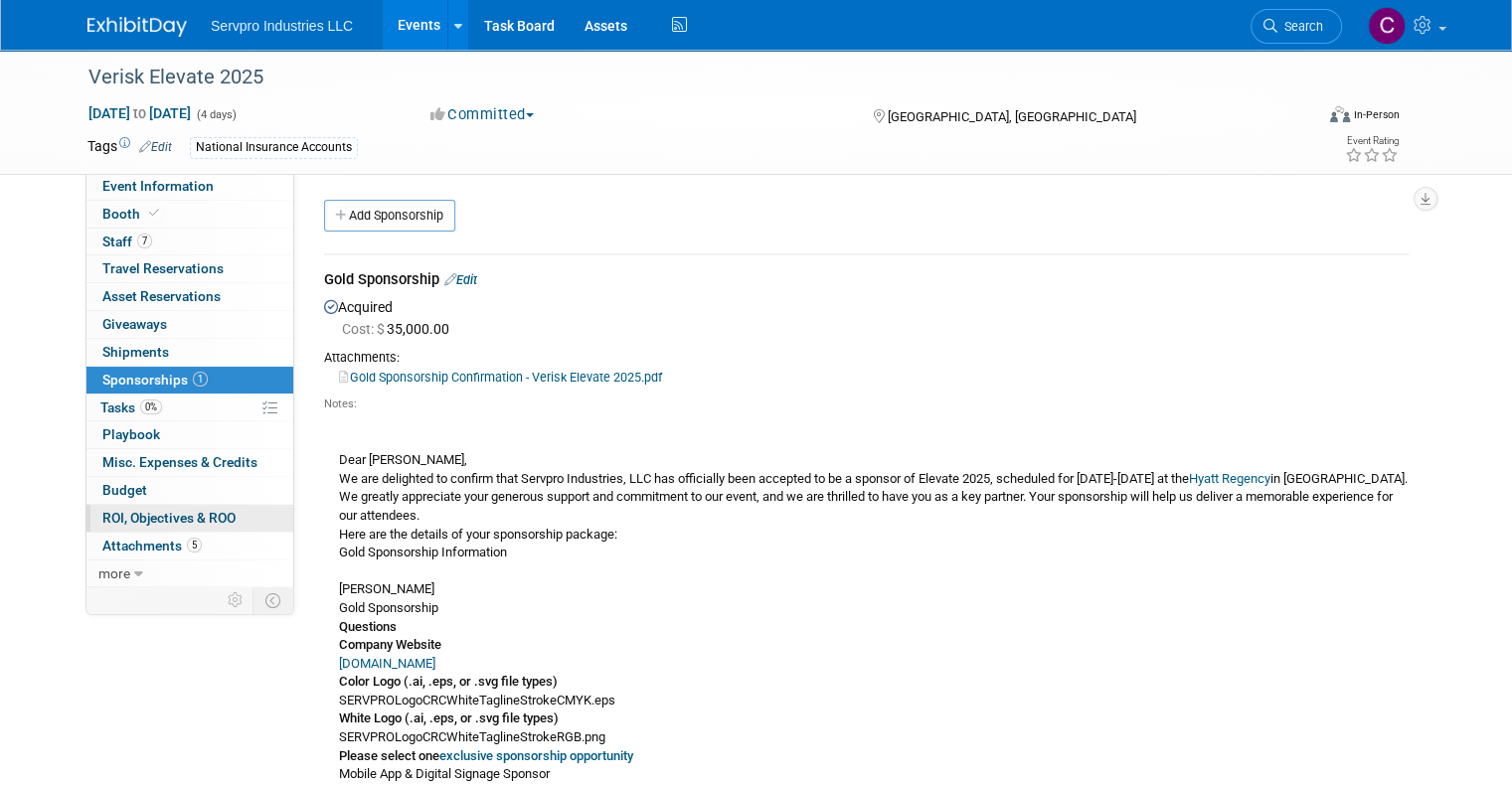 click on "ROI, Objectives & ROO 0" at bounding box center (169, 518) 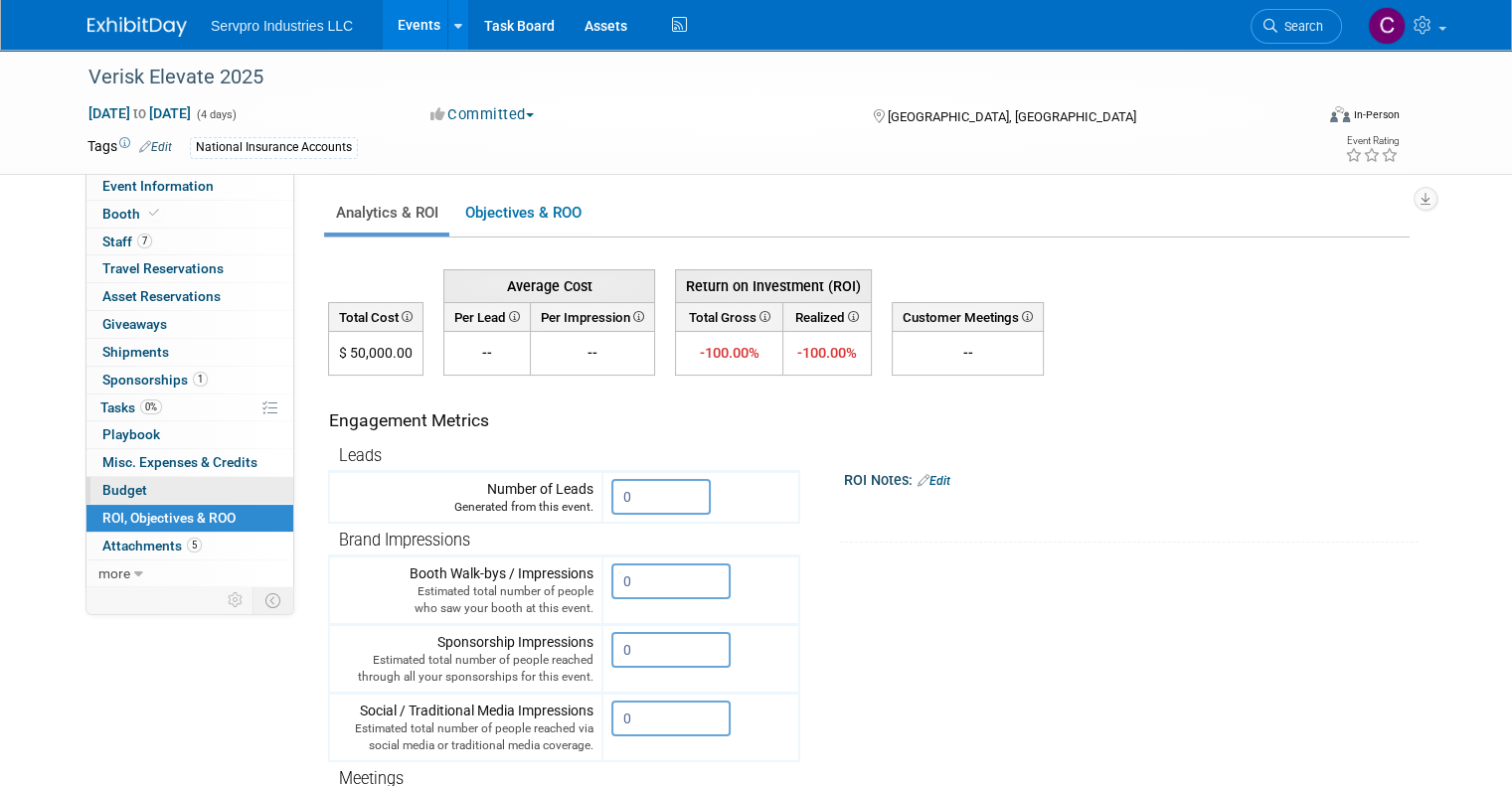 click on "Budget" at bounding box center [124, 490] 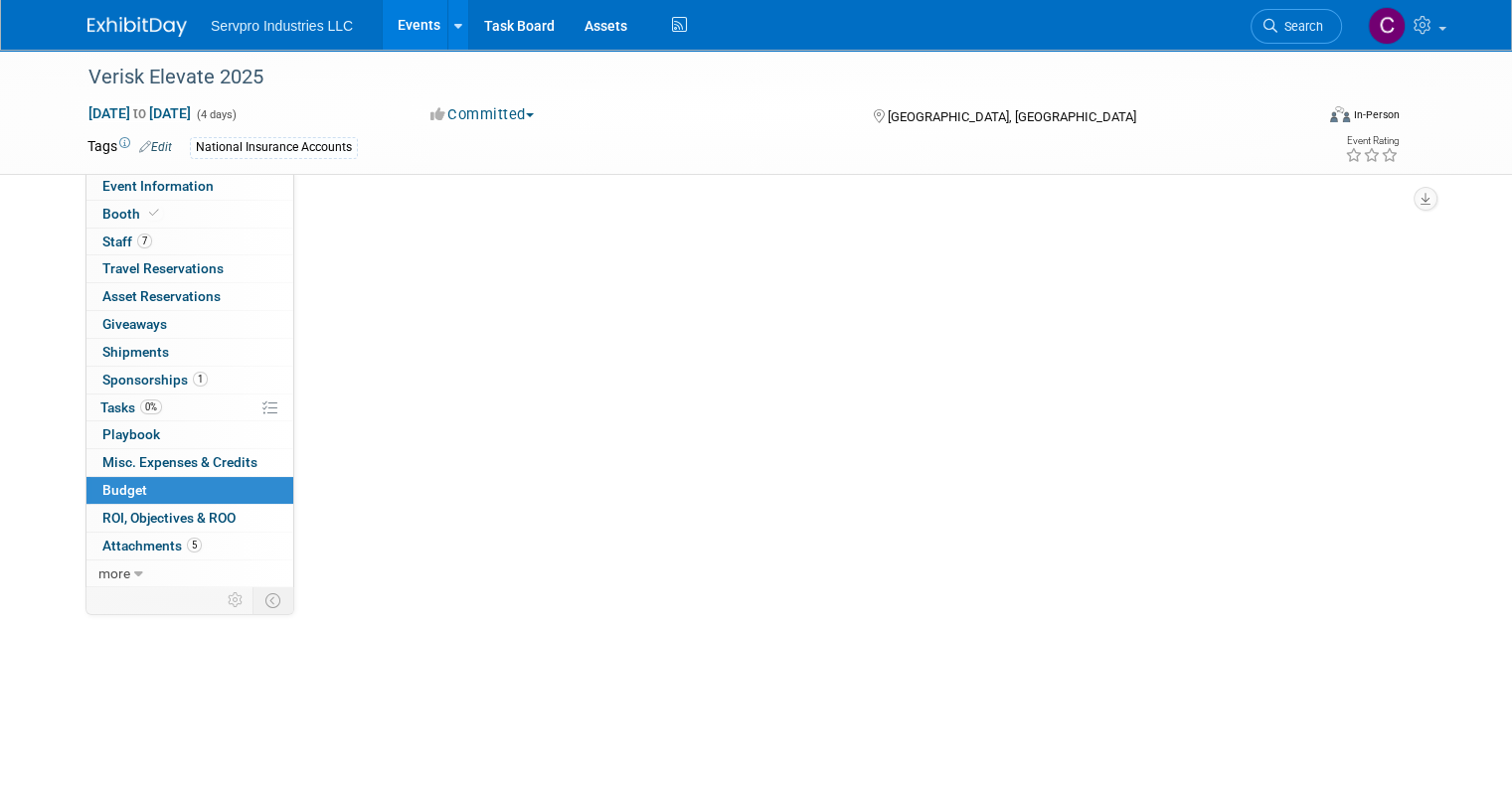 click on "Budget" at bounding box center (124, 490) 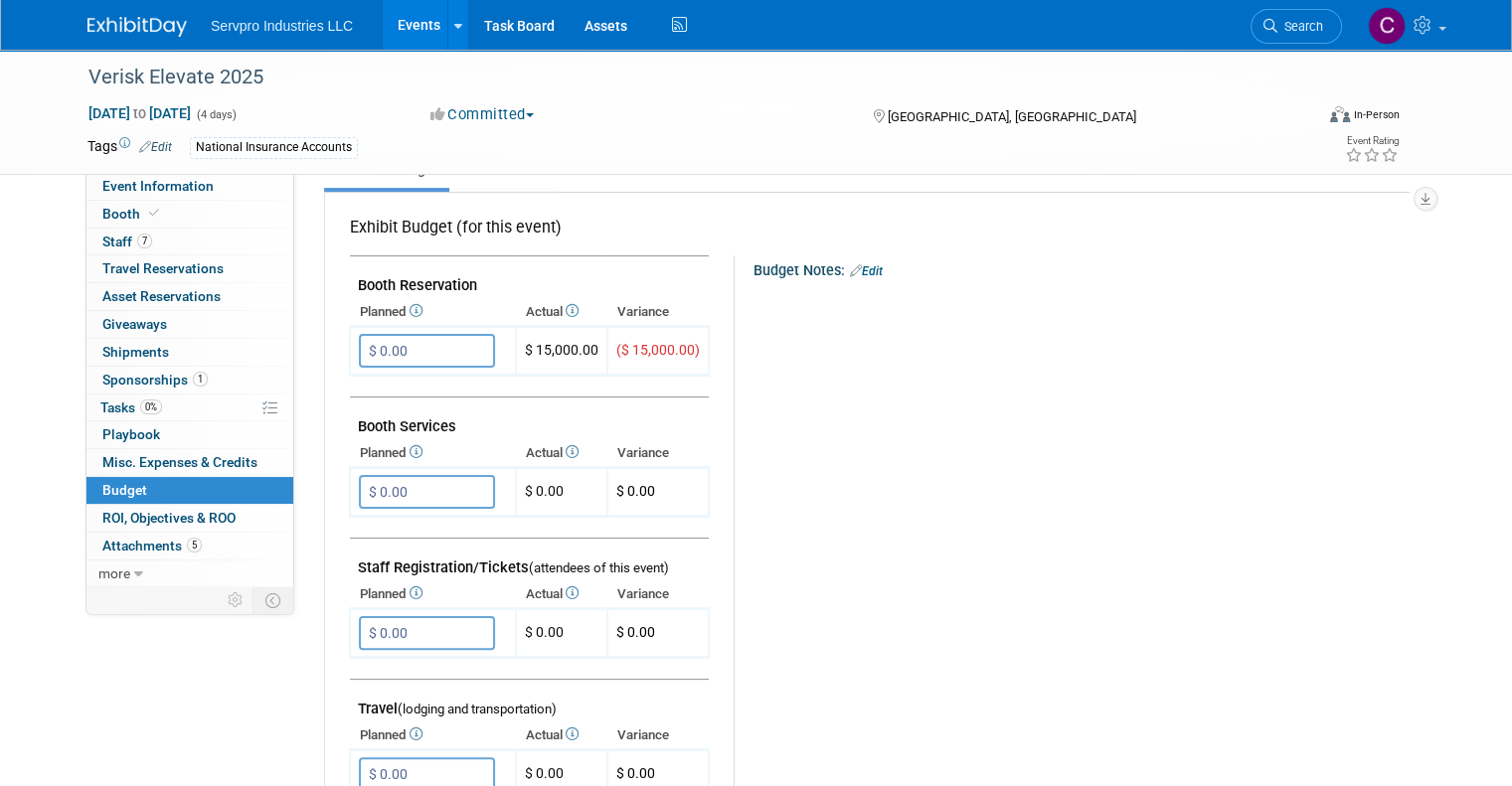 scroll, scrollTop: 258, scrollLeft: 0, axis: vertical 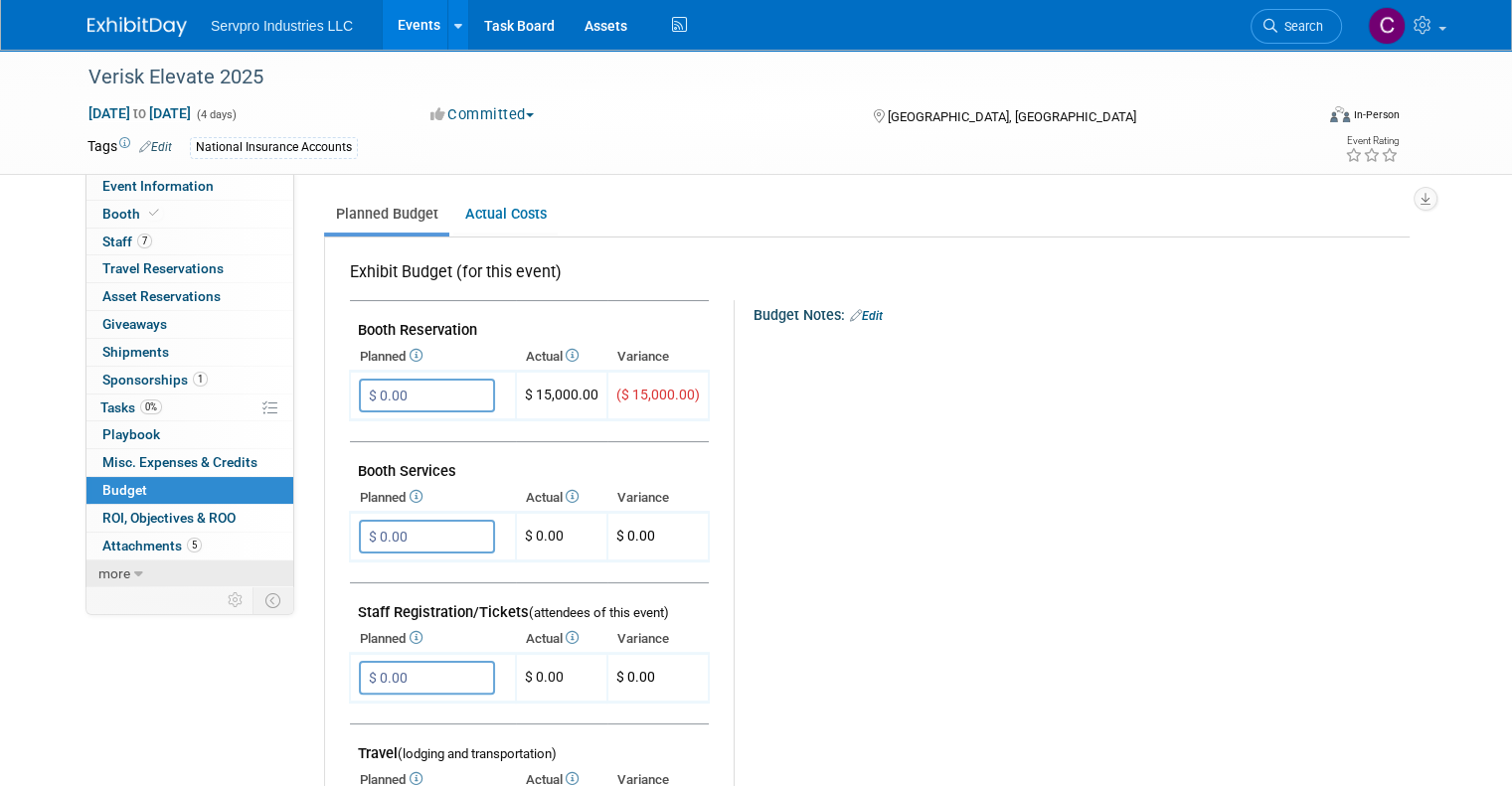 drag, startPoint x: 96, startPoint y: 552, endPoint x: 85, endPoint y: 563, distance: 15.556349 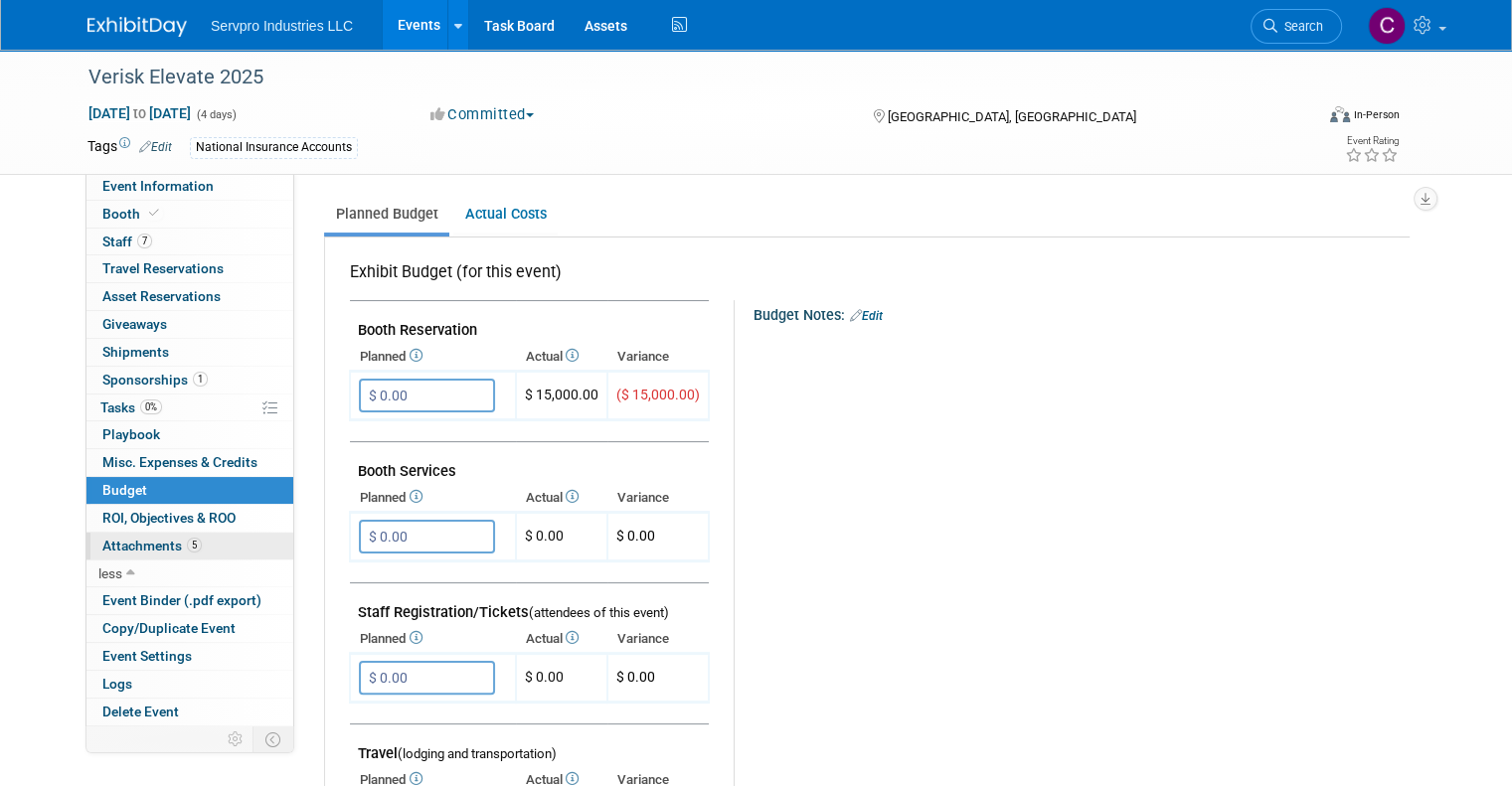 click on "Attachments 5" at bounding box center (152, 546) 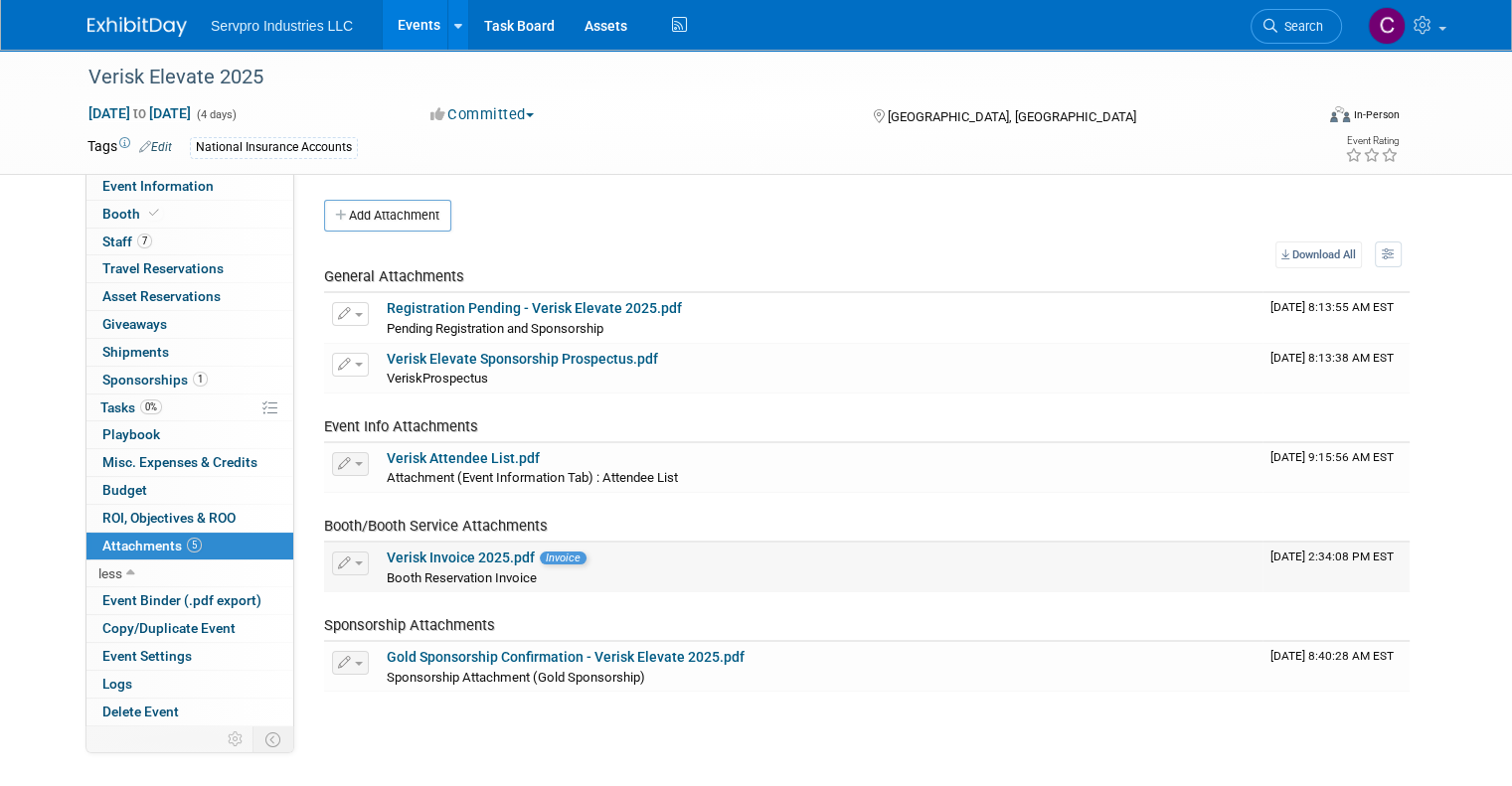 click on "Verisk Invoice 2025.pdf" at bounding box center [460, 557] 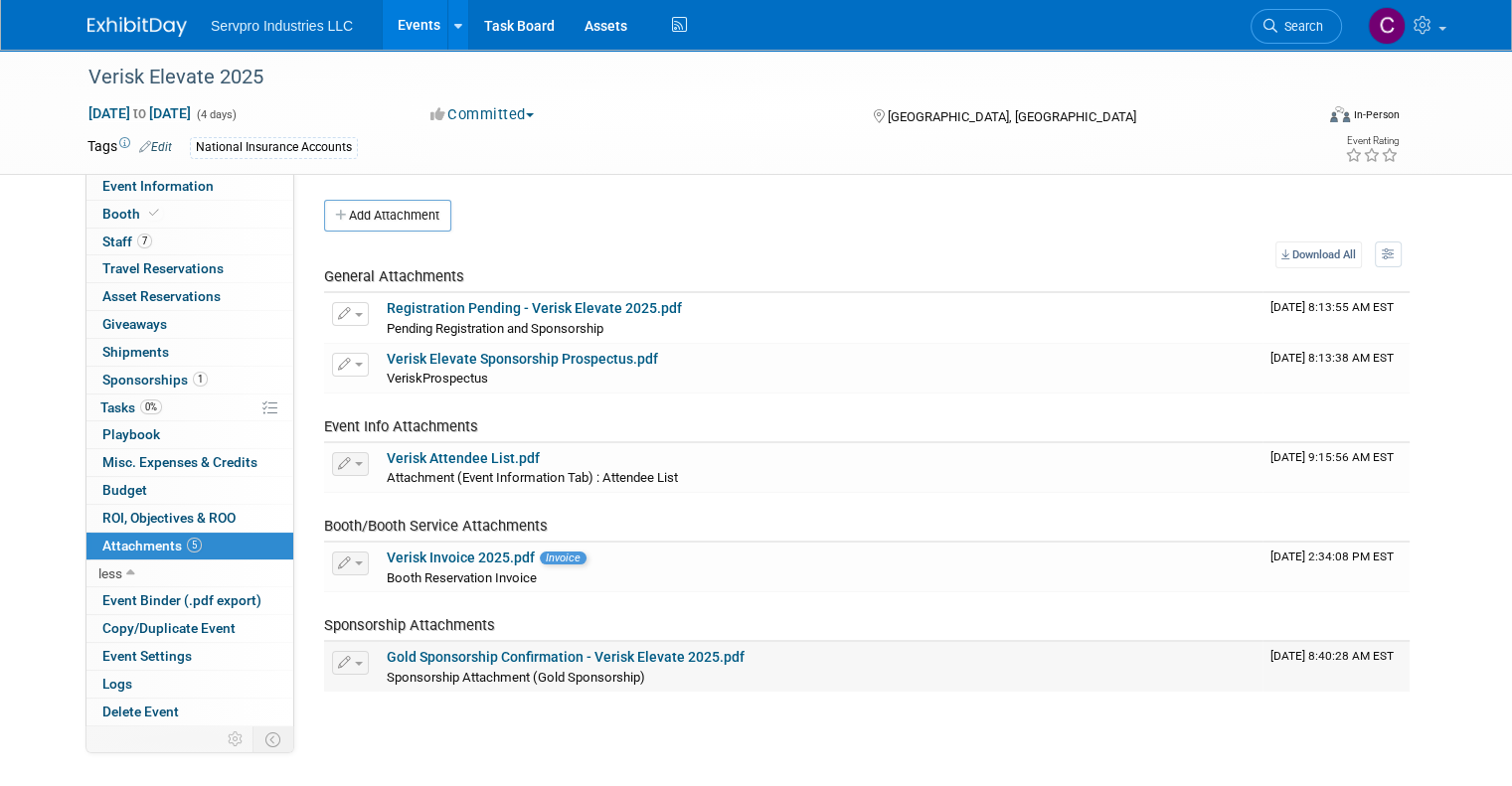 click on "Gold Sponsorship Confirmation - Verisk Elevate 2025.pdf" at bounding box center (566, 657) 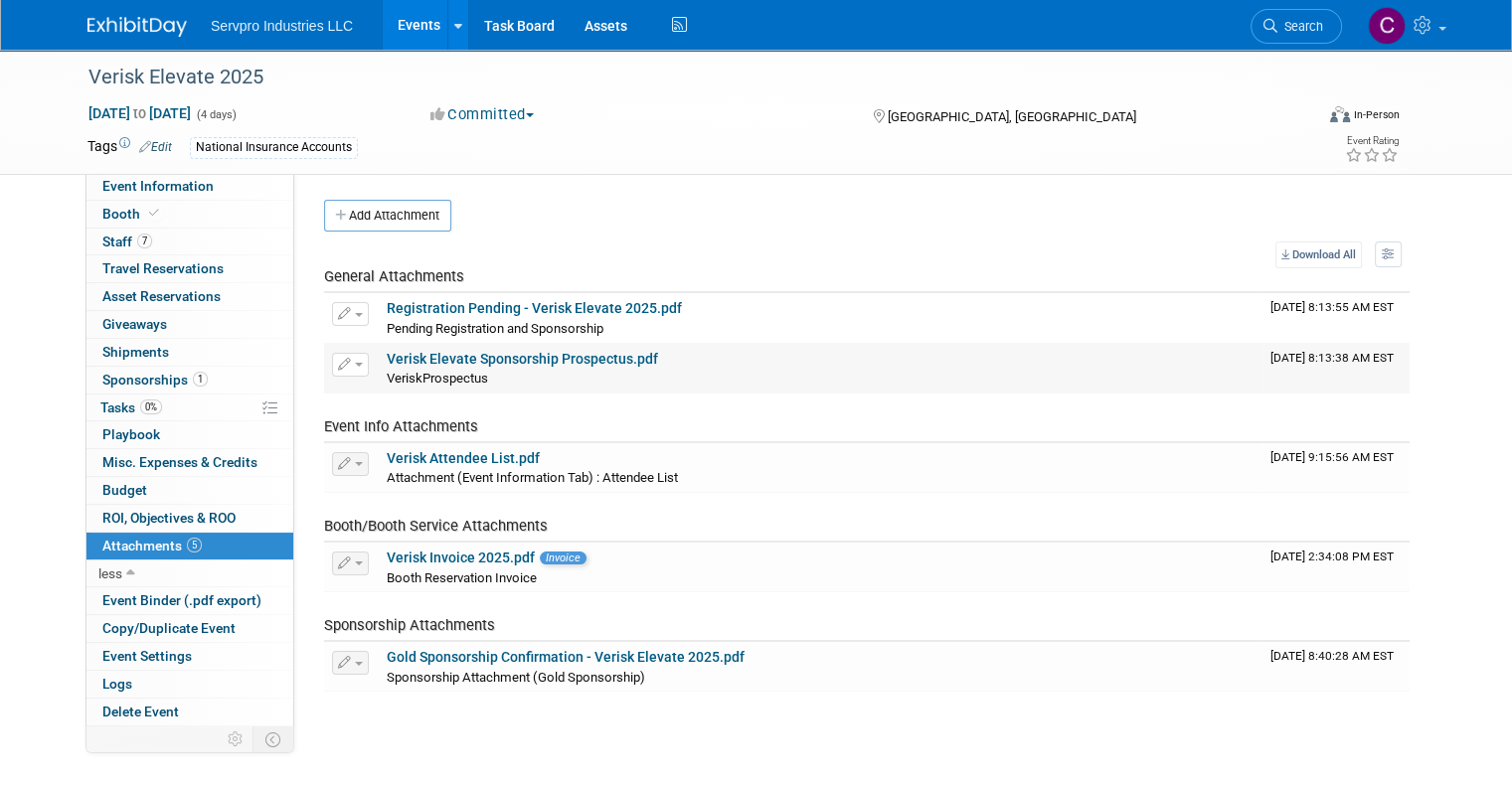 click on "Verisk Elevate Sponsorship Prospectus.pdf" at bounding box center (522, 359) 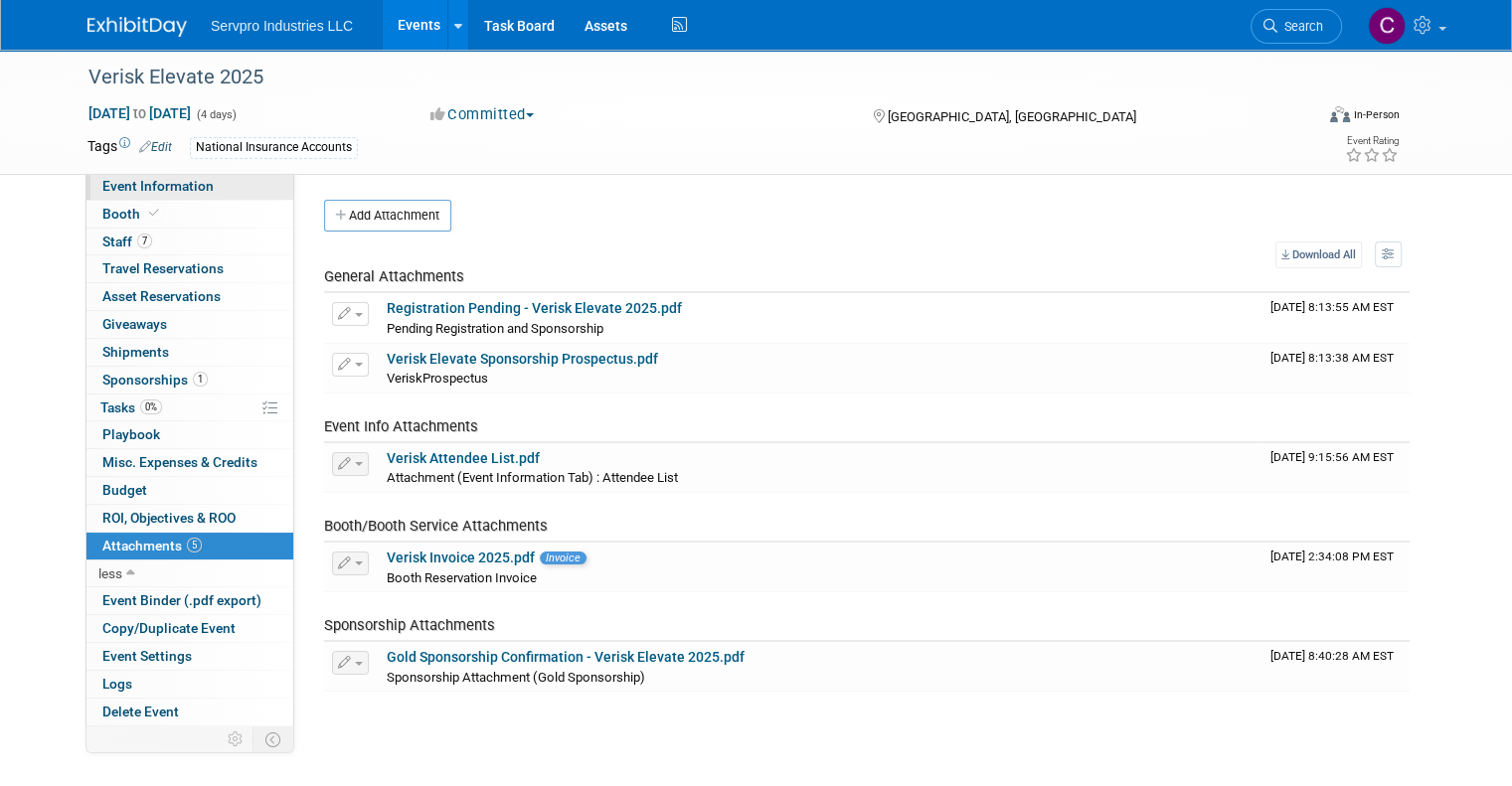 click on "Event Information" at bounding box center [158, 186] 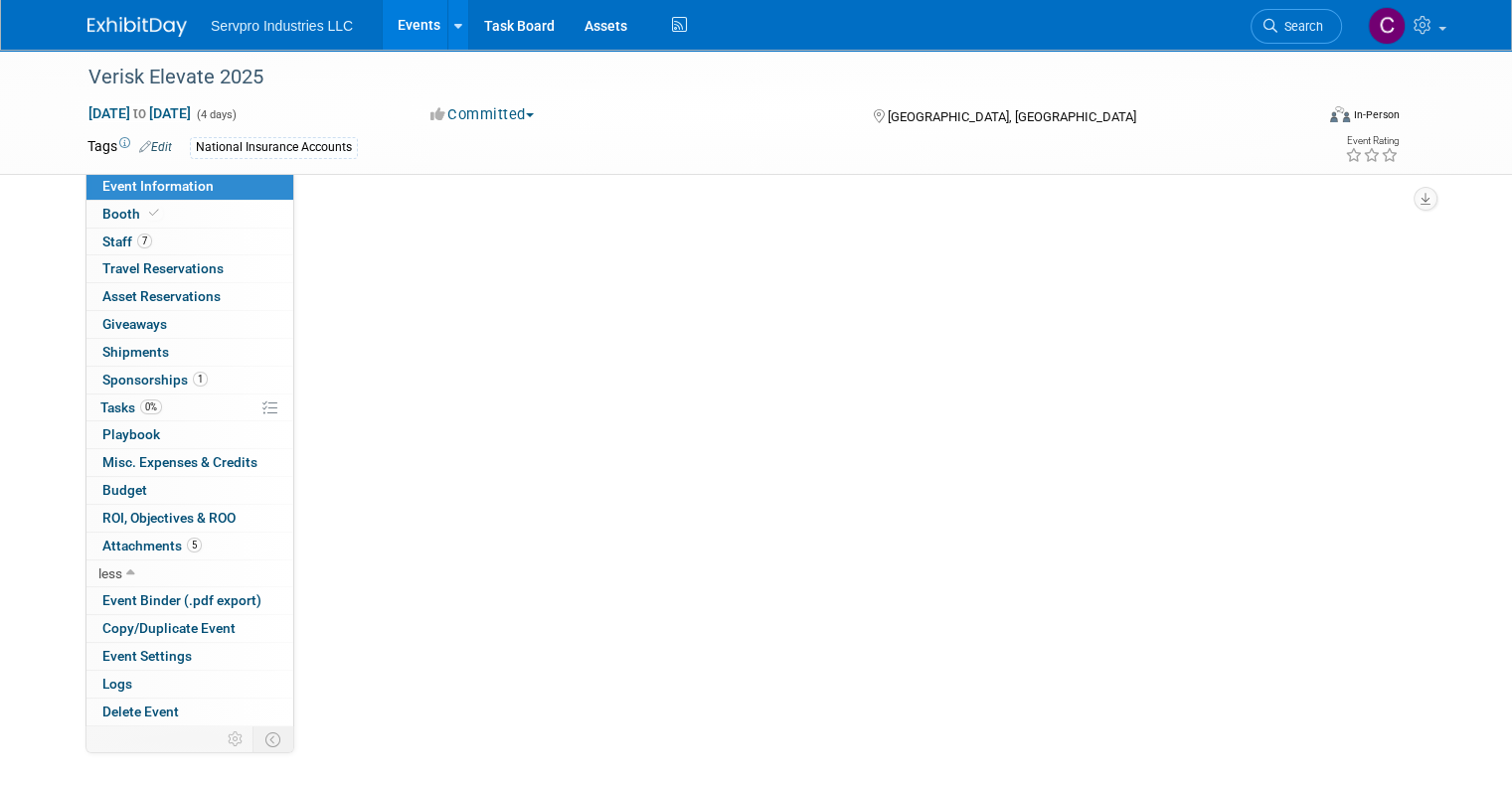 select on "Networking Event Only" 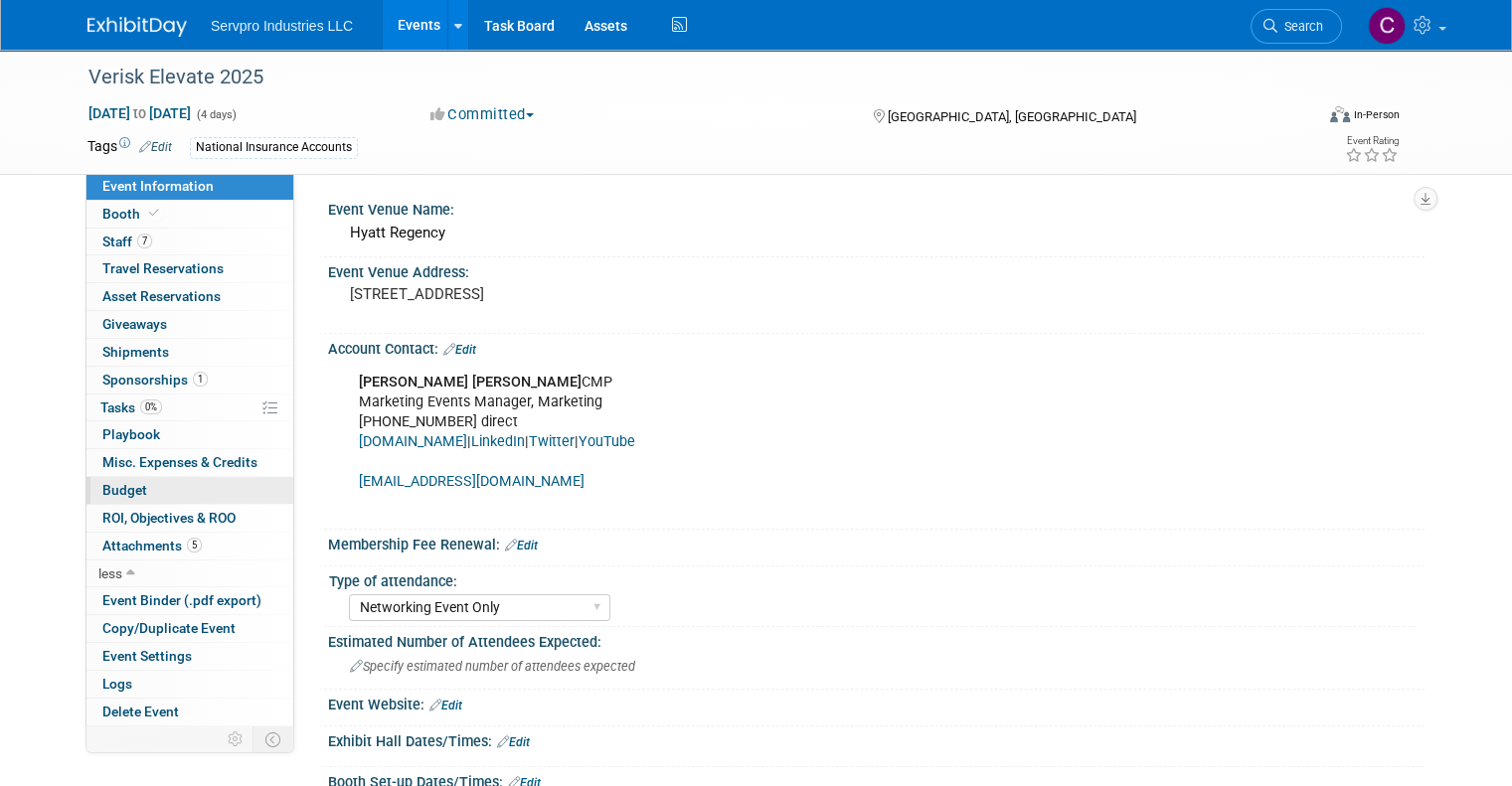 click on "Budget" at bounding box center (124, 490) 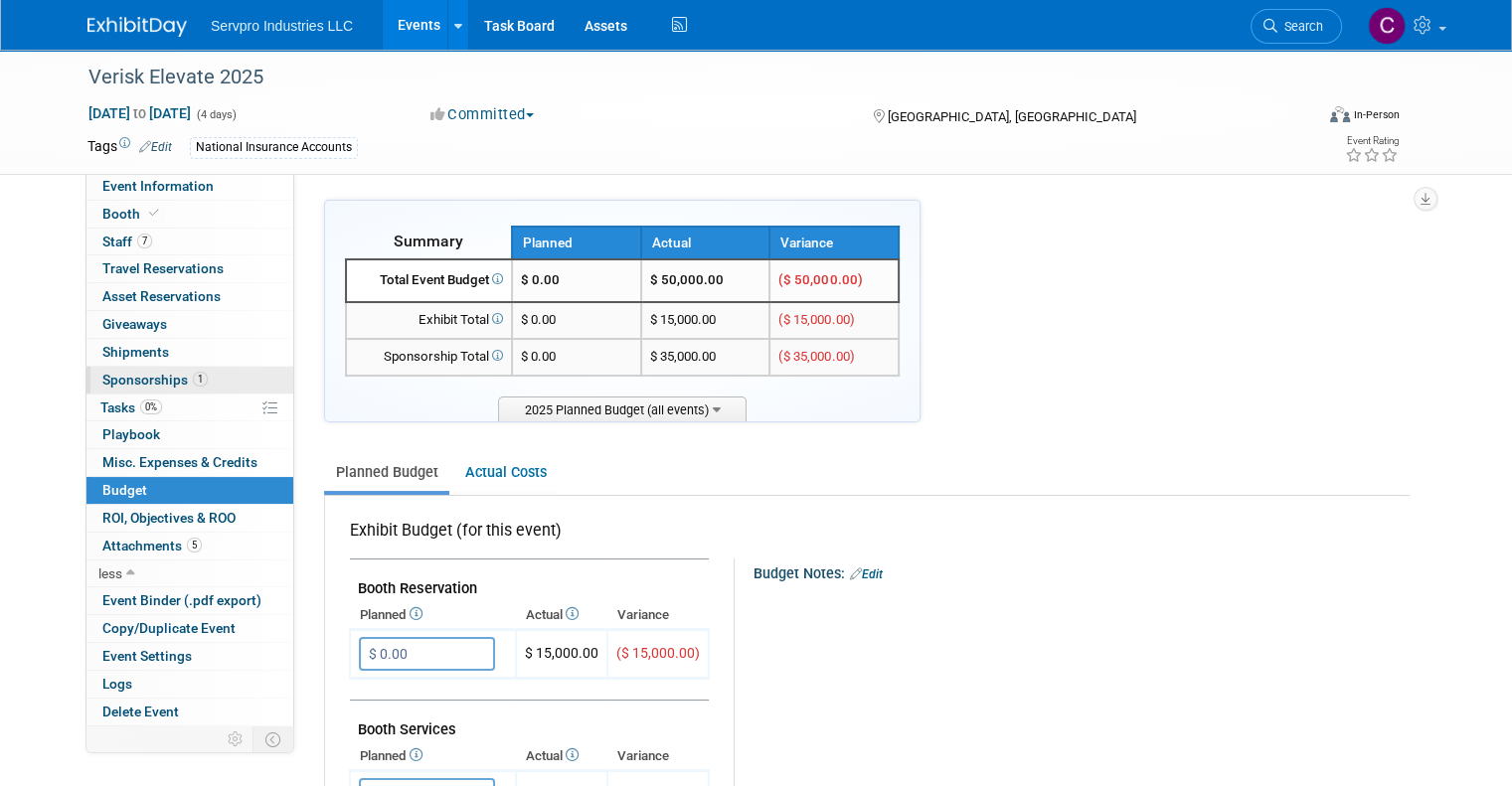 click on "Sponsorships 1" at bounding box center (155, 380) 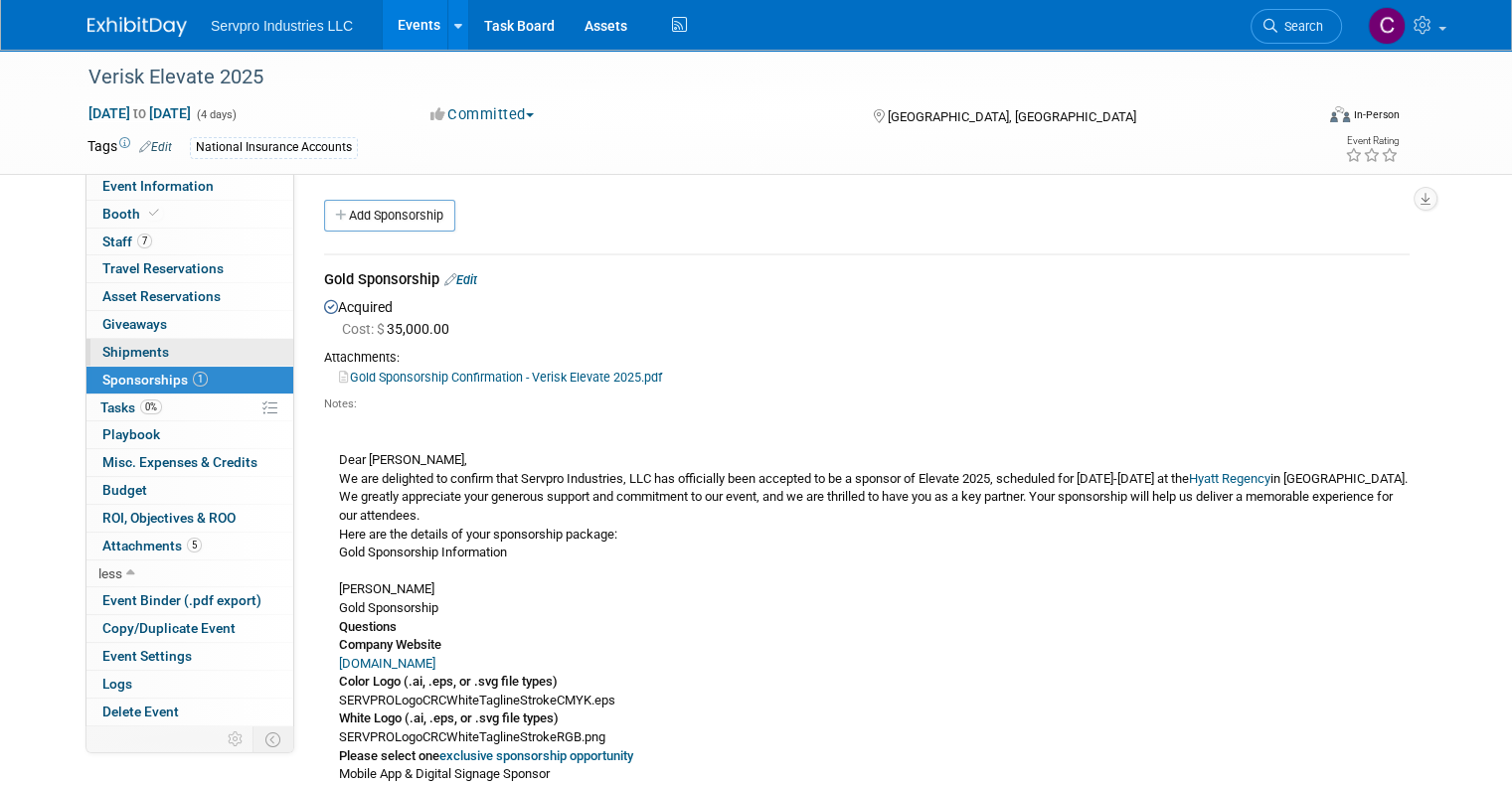 click on "Shipments 0" at bounding box center [135, 352] 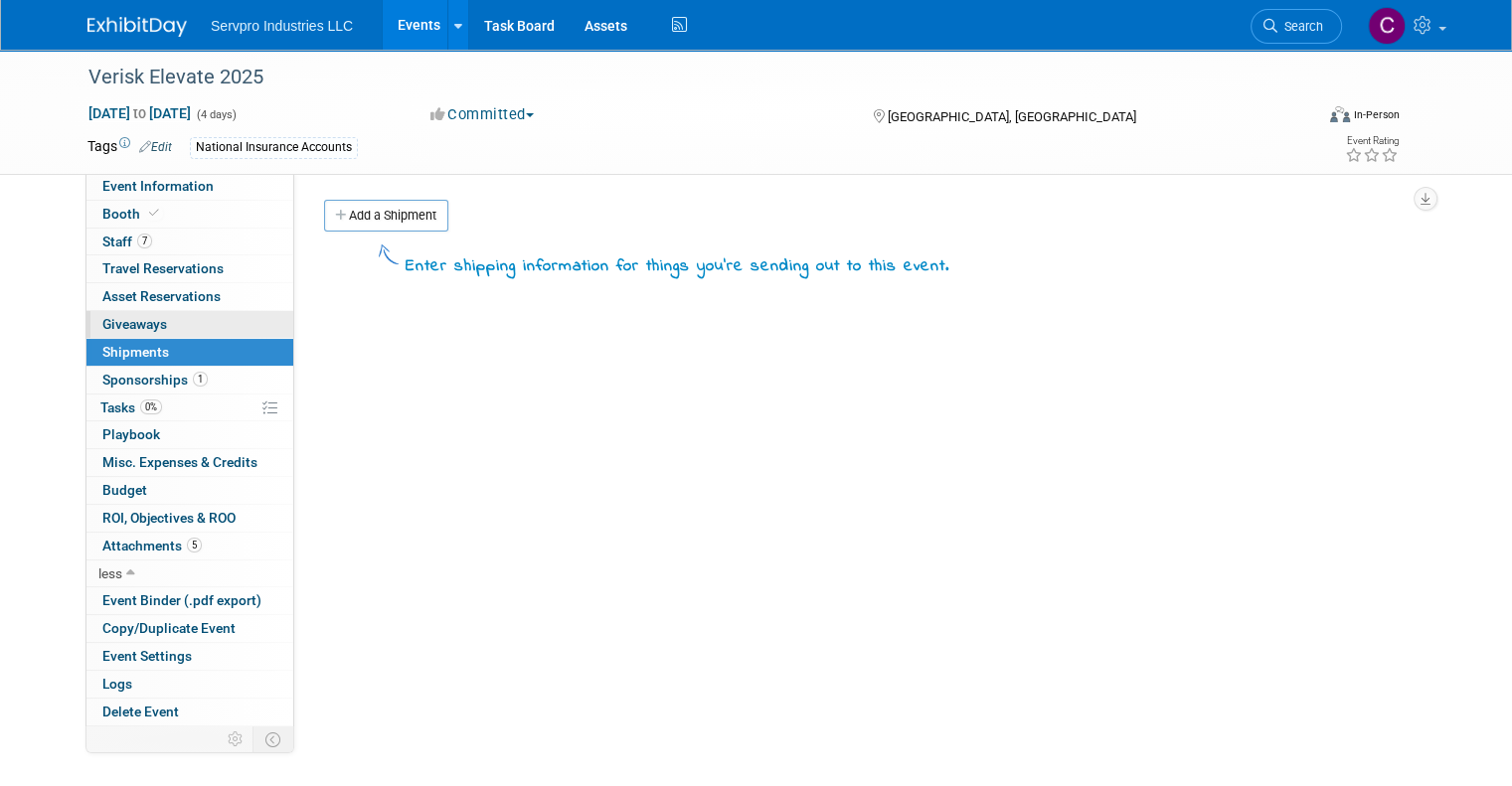 click on "Giveaways 0" at bounding box center (134, 324) 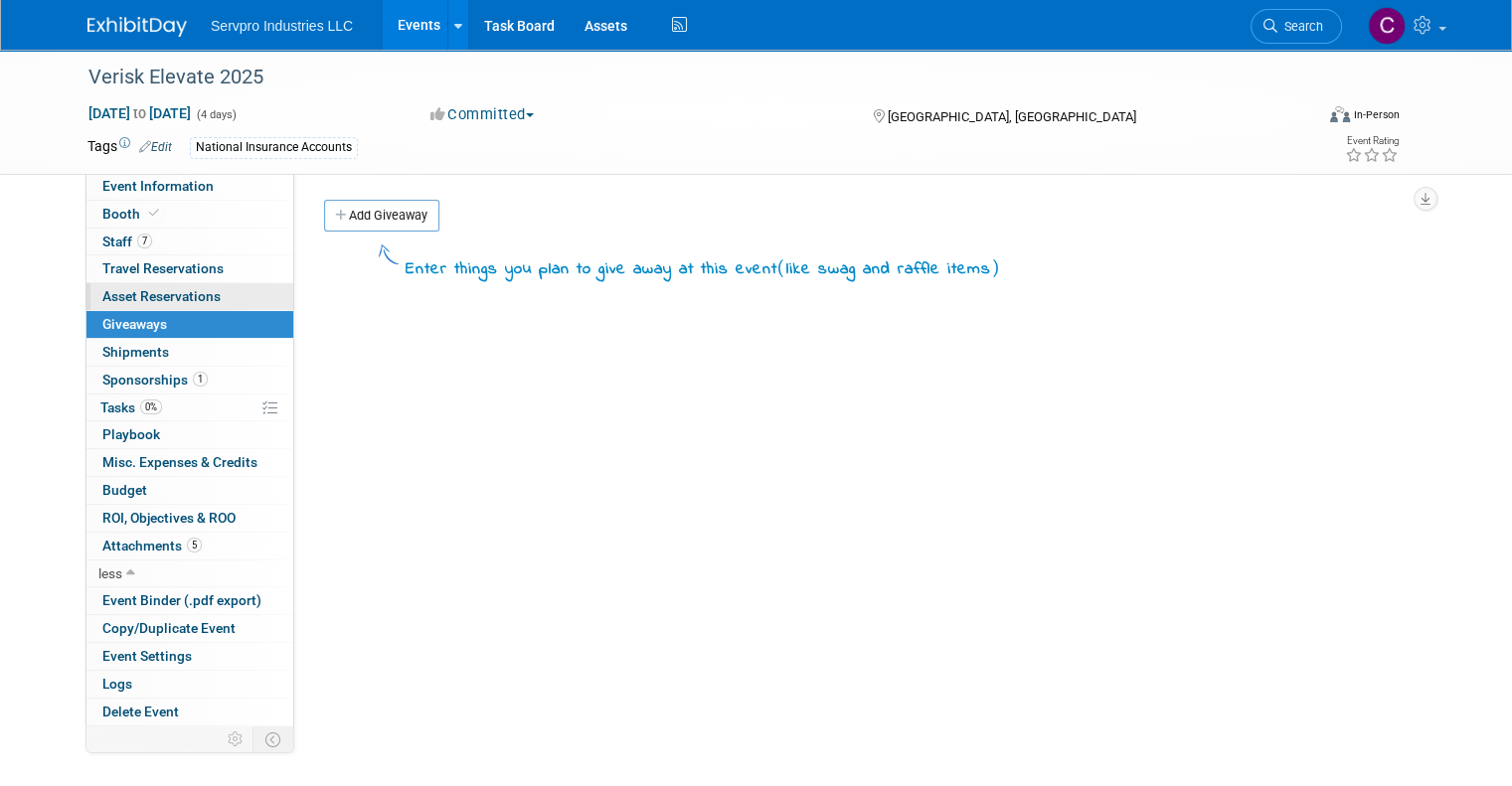 click on "0
Asset Reservations 0" at bounding box center (190, 296) 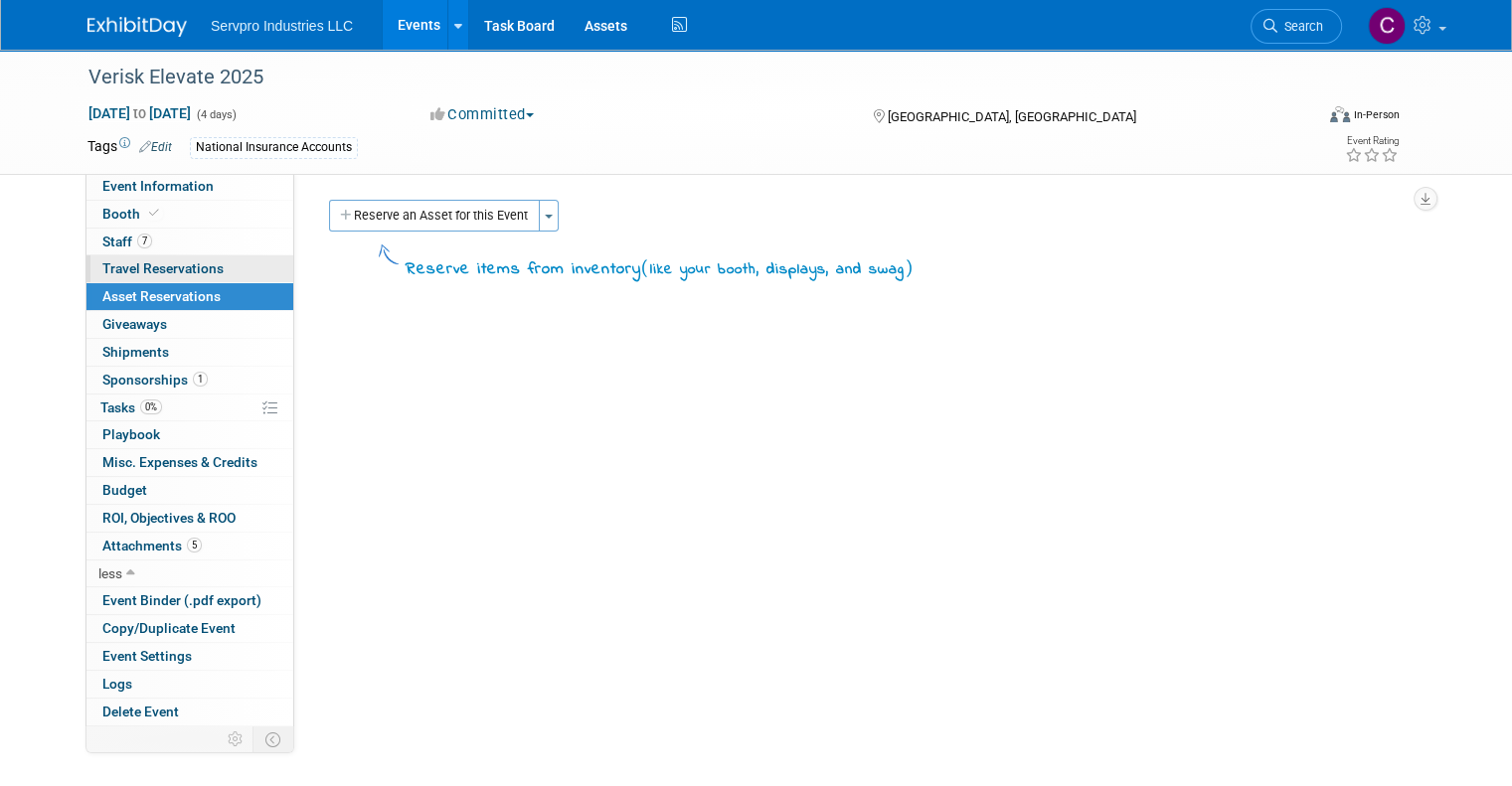 click on "Travel Reservations 0" at bounding box center (163, 268) 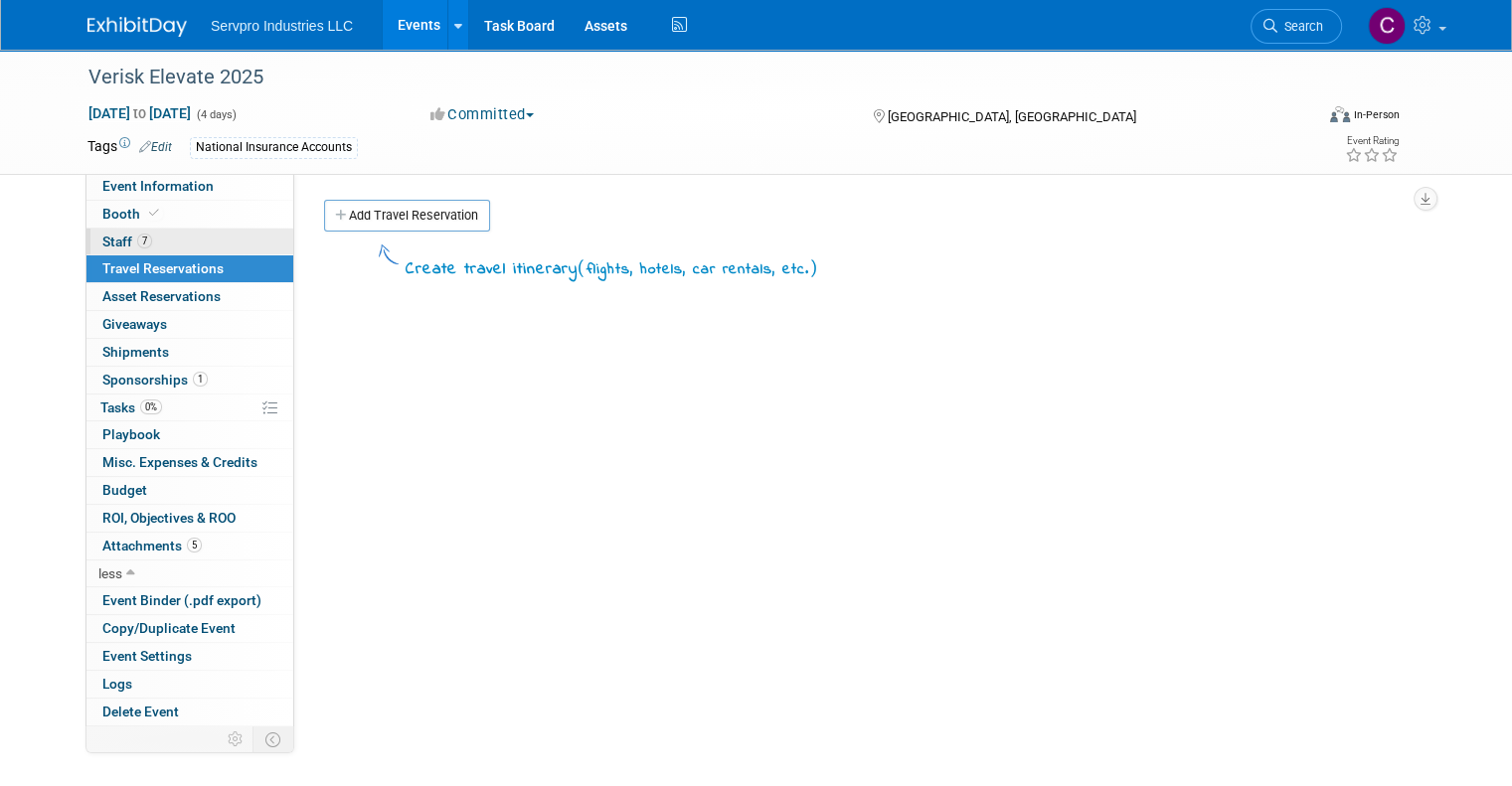 click on "Staff 7" at bounding box center [127, 241] 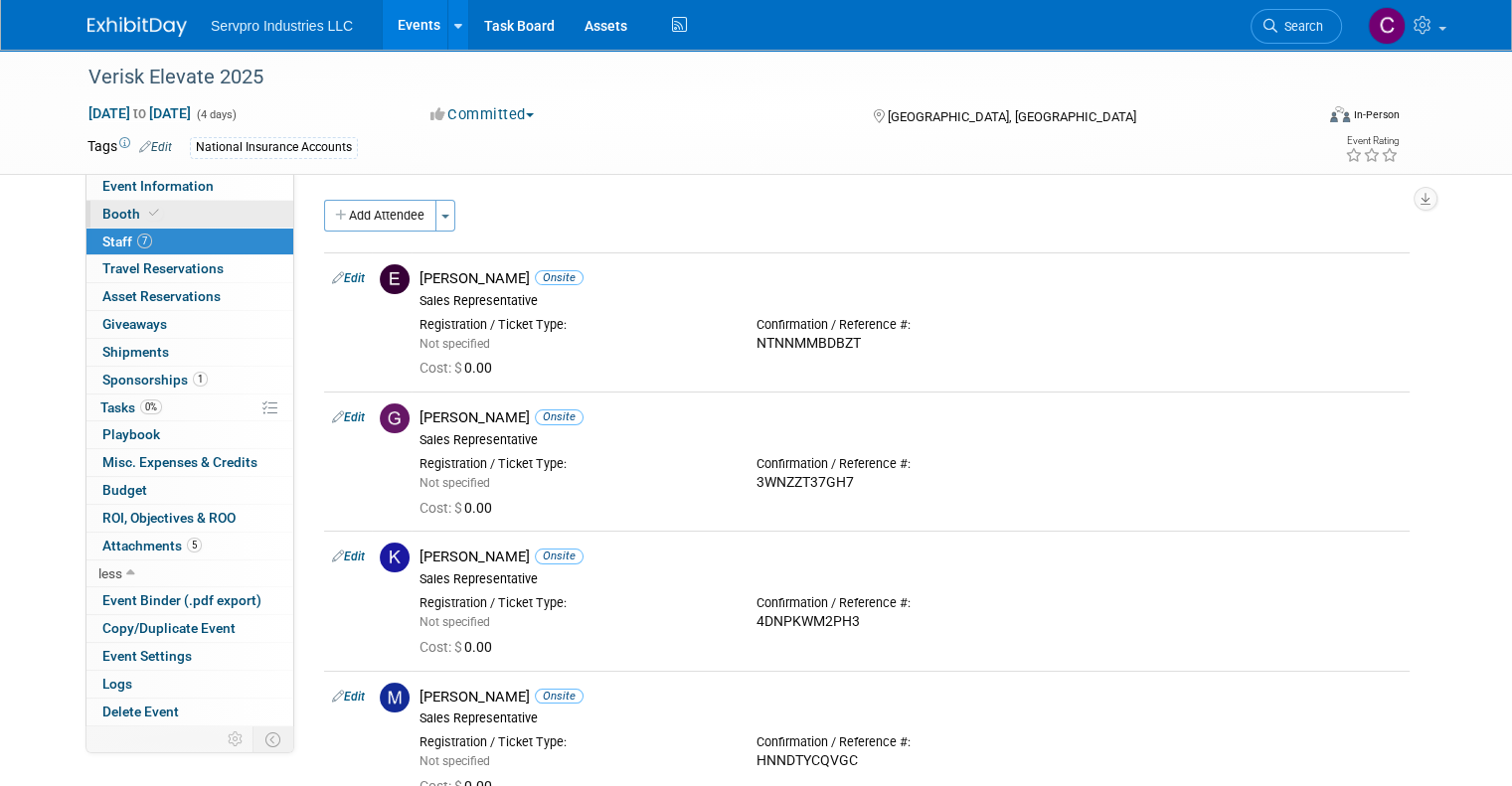 click on "Booth" at bounding box center (132, 214) 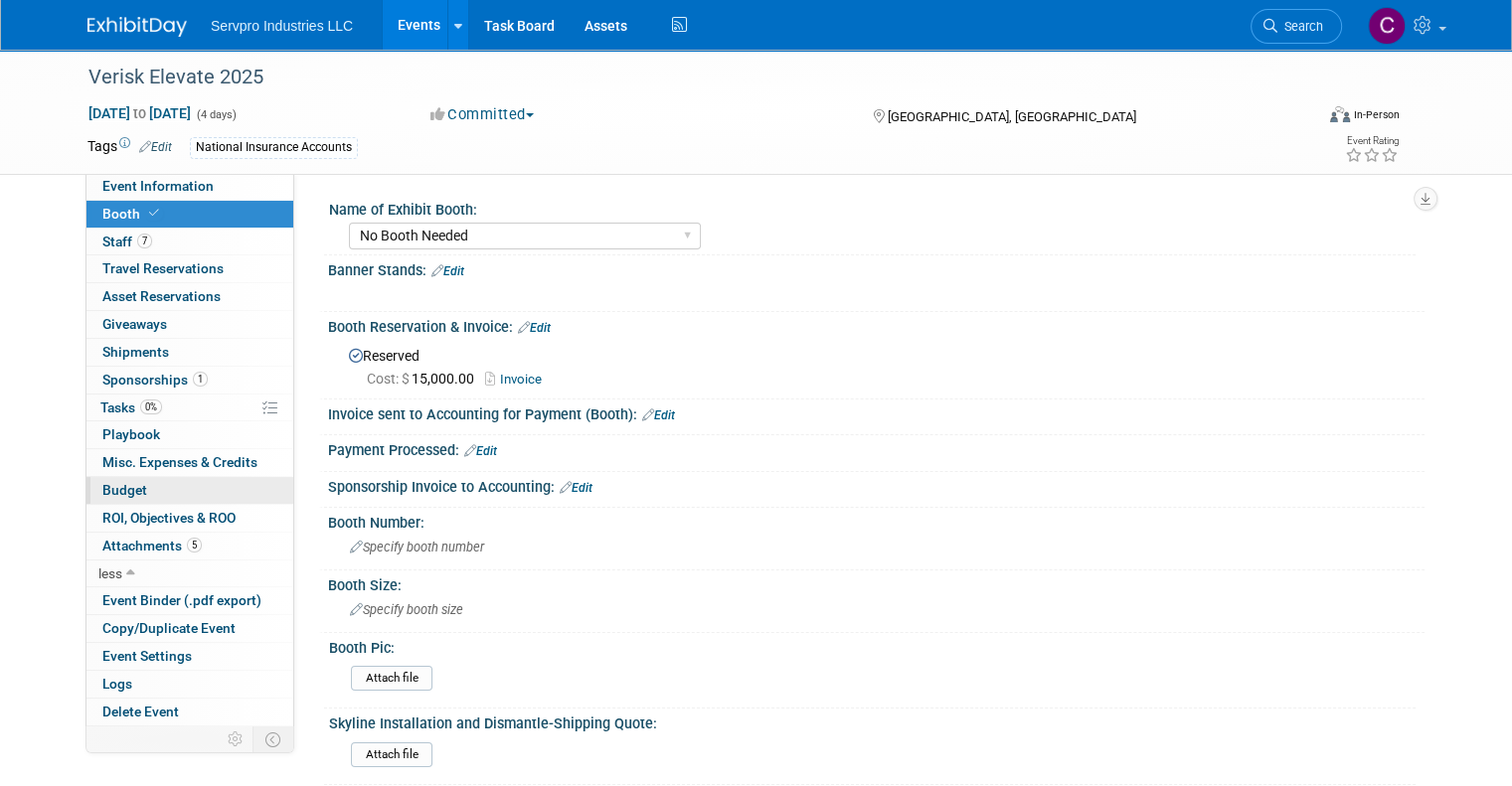 click on "Budget" at bounding box center [124, 490] 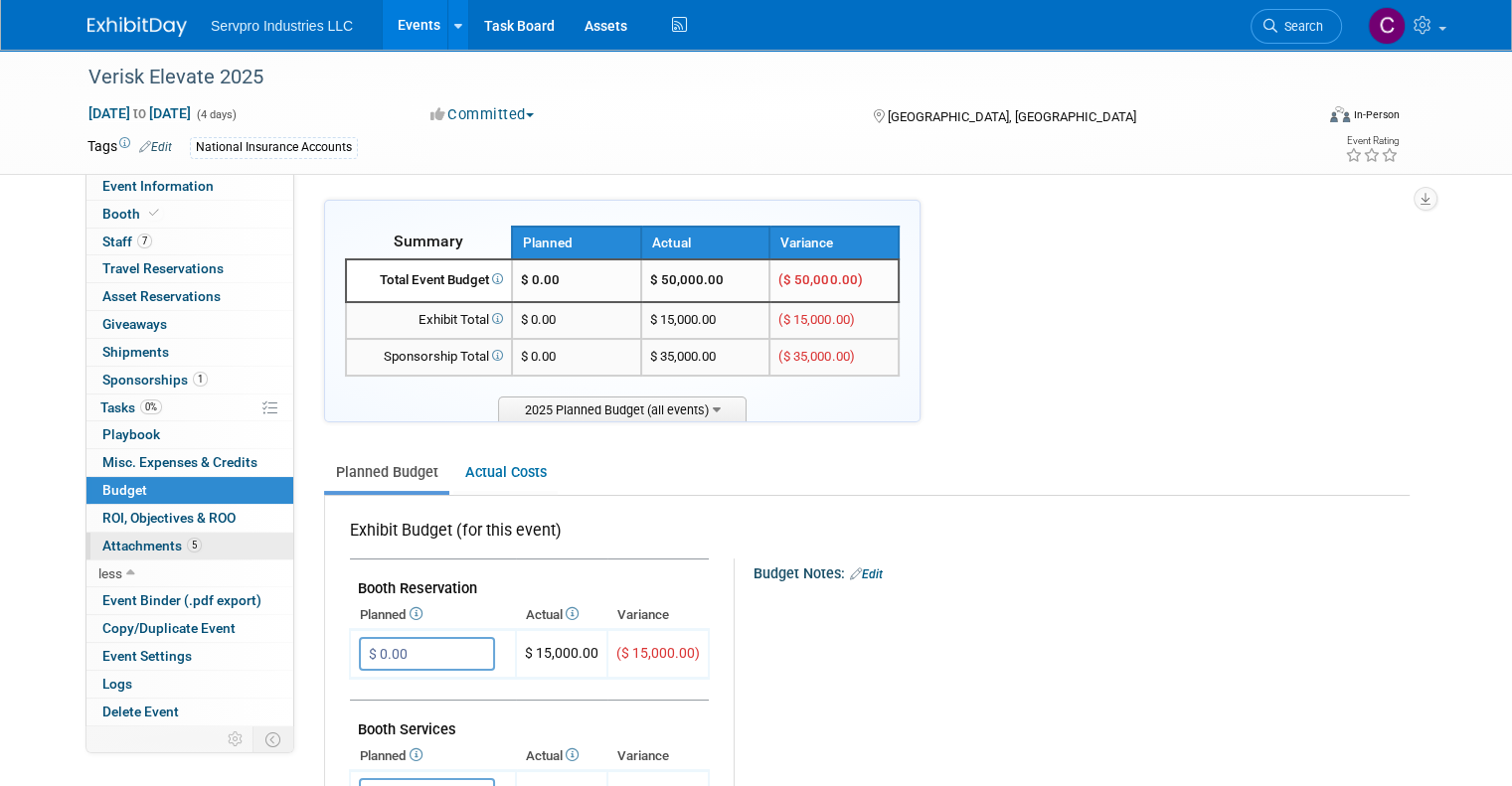 click on "Attachments 5" at bounding box center [152, 546] 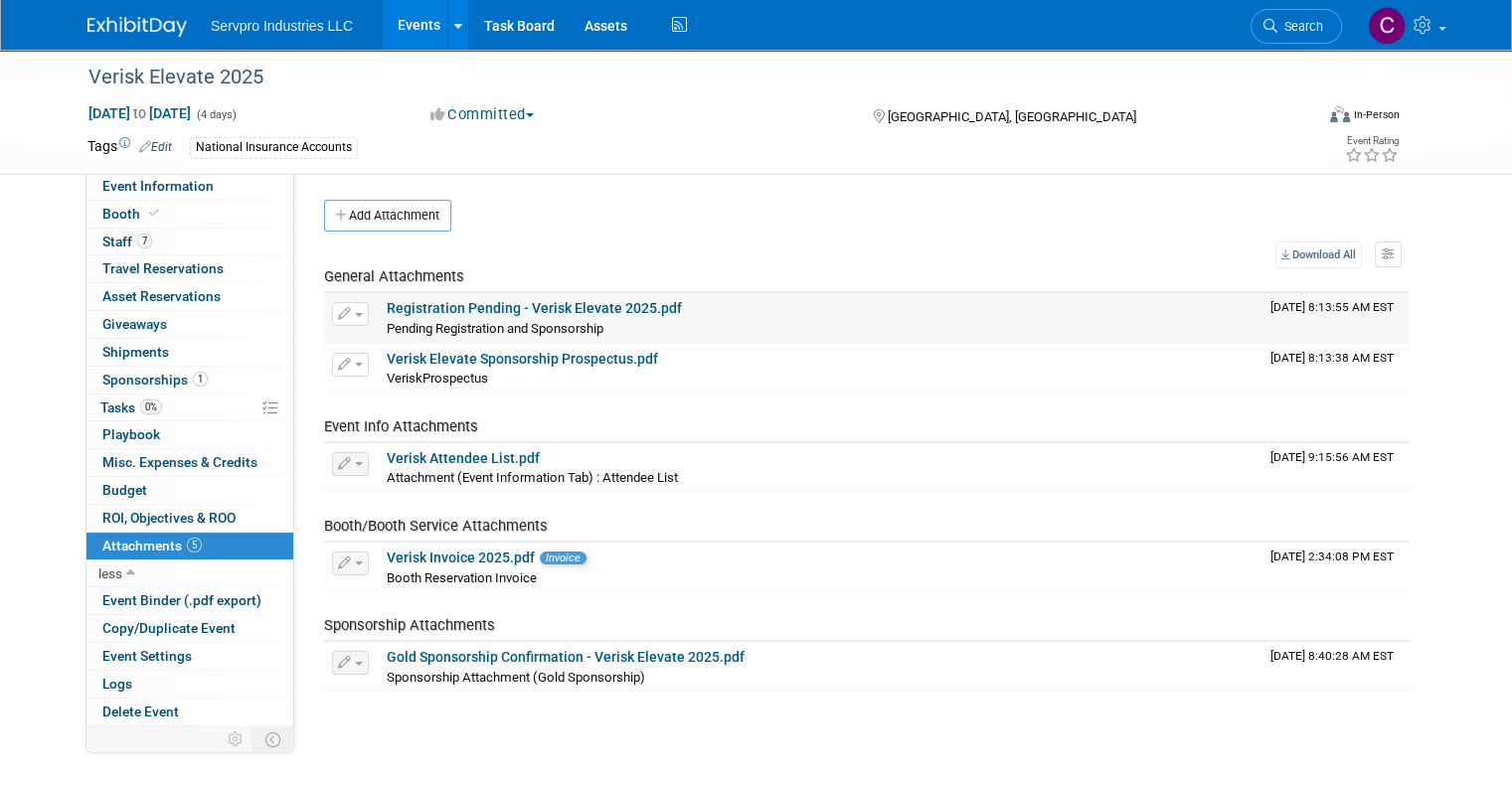 click on "Registration Pending - Verisk Elevate 2025.pdf" at bounding box center (534, 308) 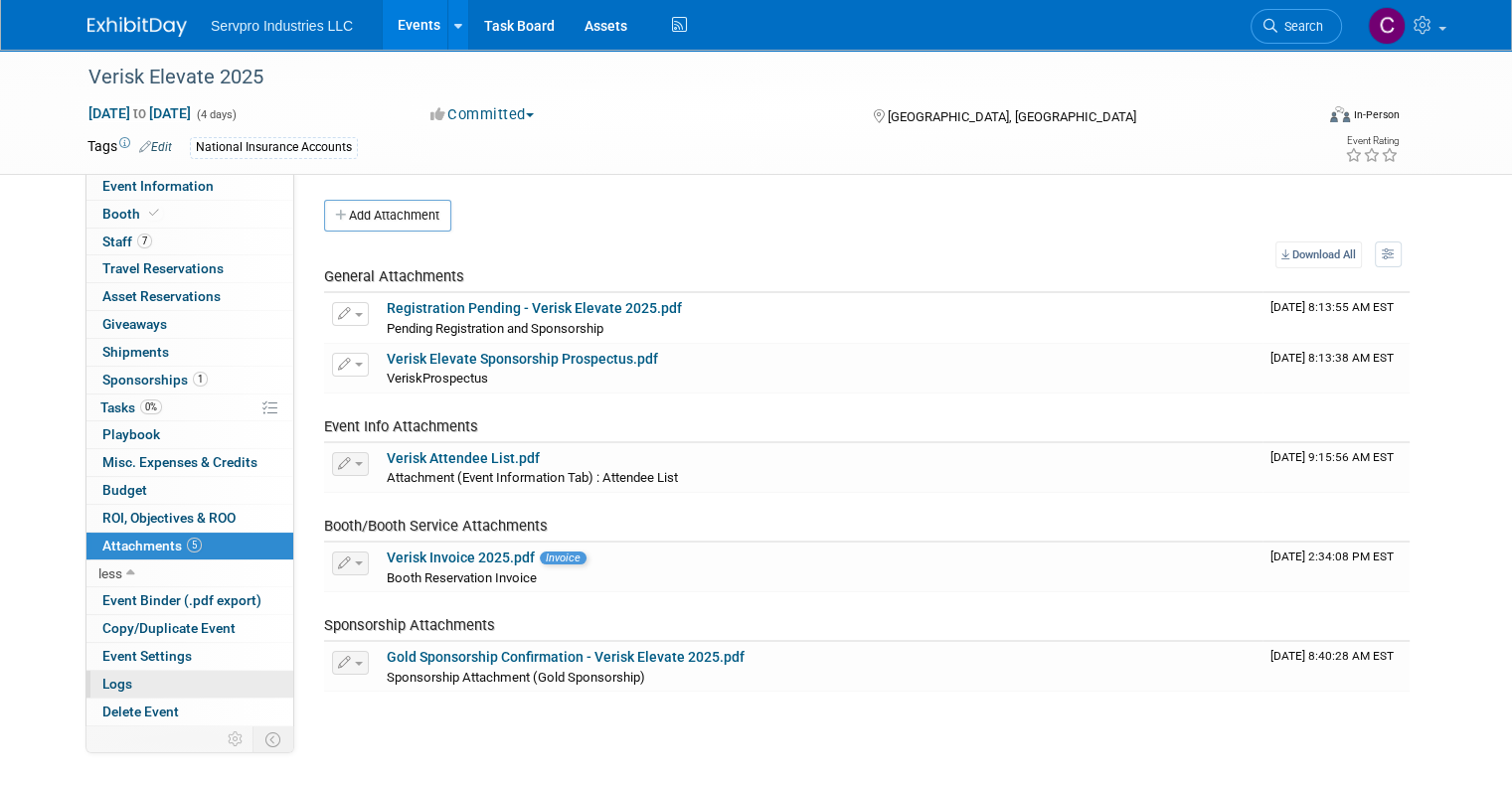 drag, startPoint x: 115, startPoint y: 408, endPoint x: 100, endPoint y: 682, distance: 274.41028 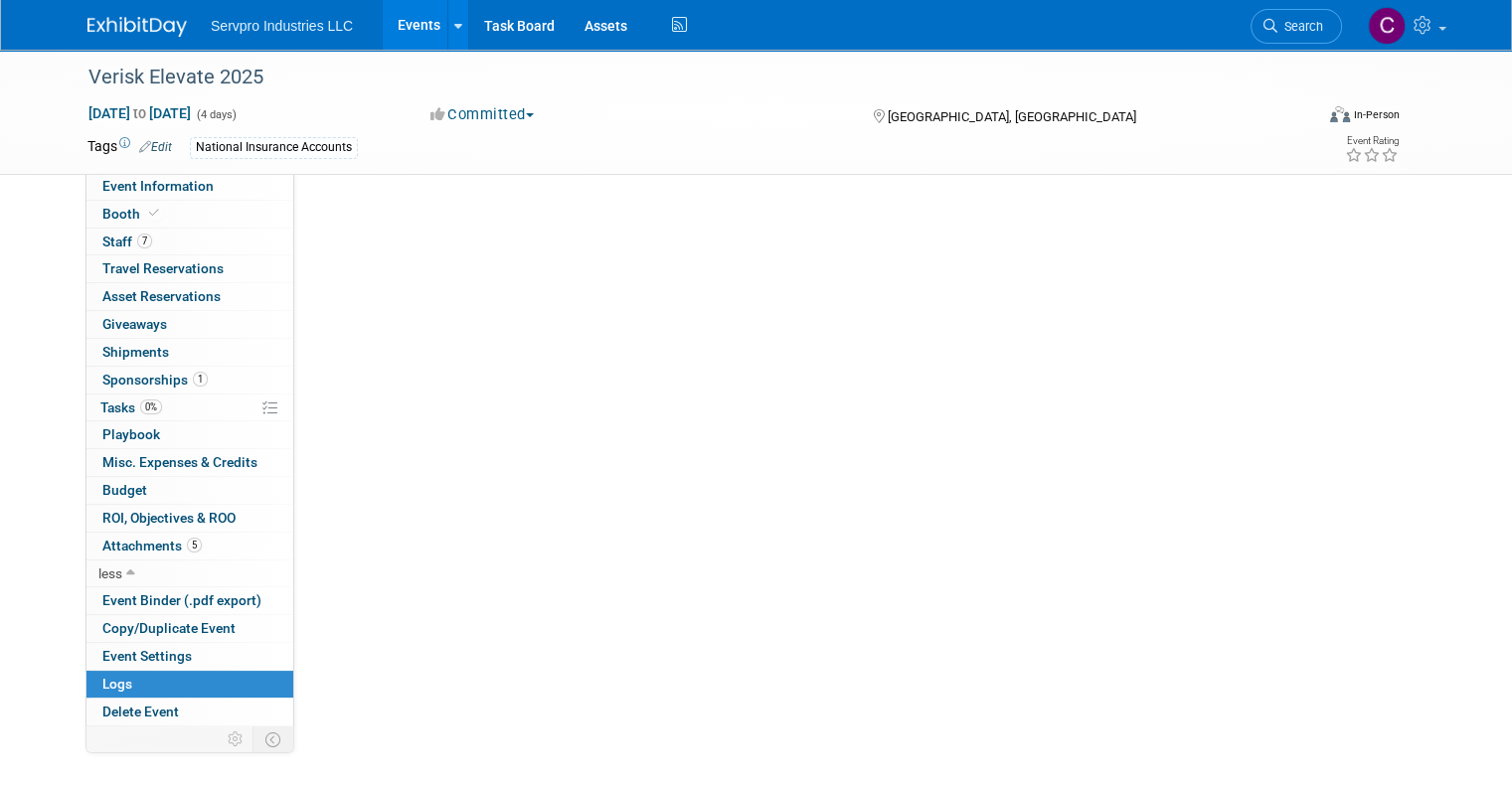 click on "Logs" at bounding box center (117, 684) 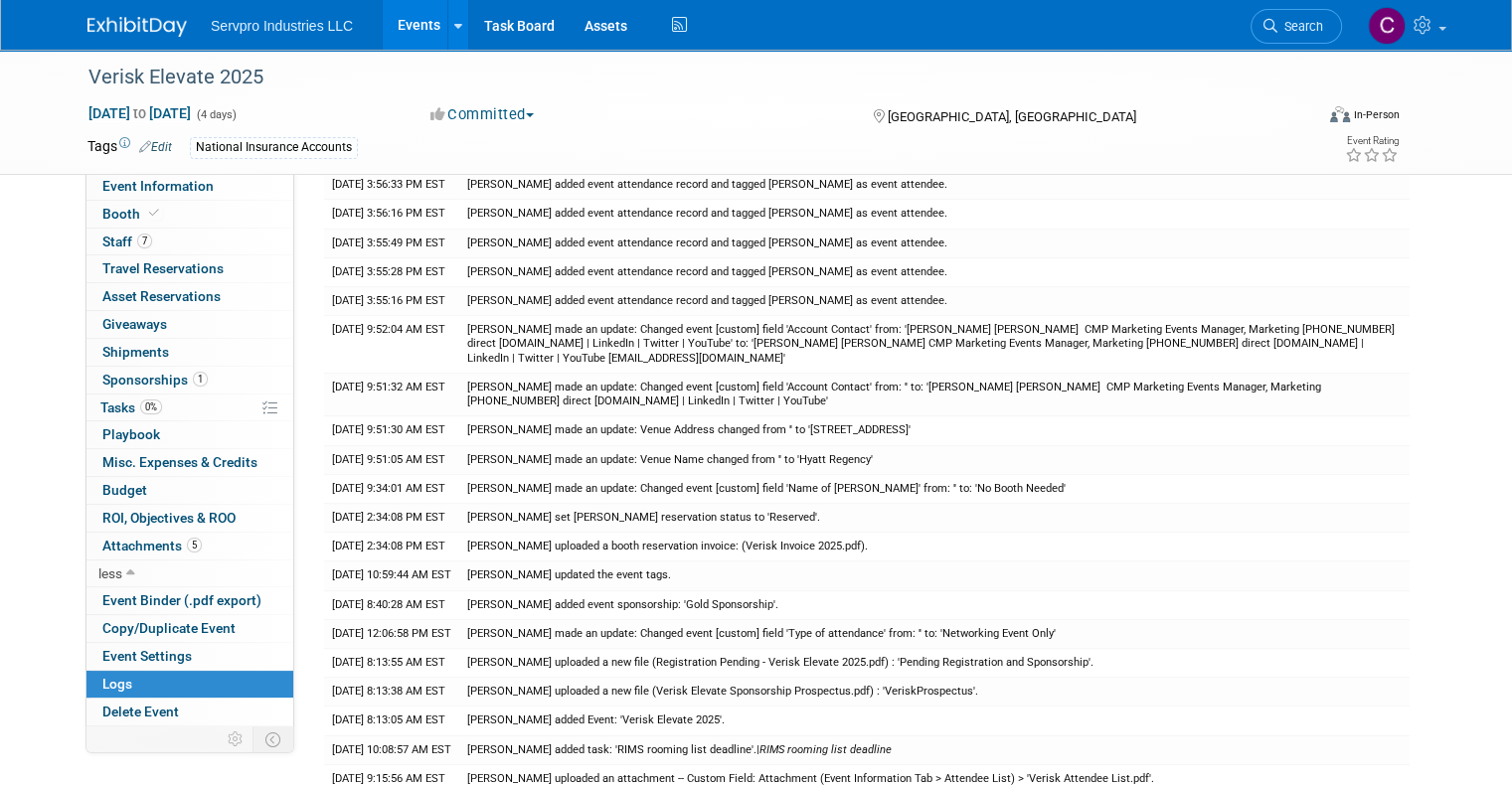 scroll, scrollTop: 636, scrollLeft: 0, axis: vertical 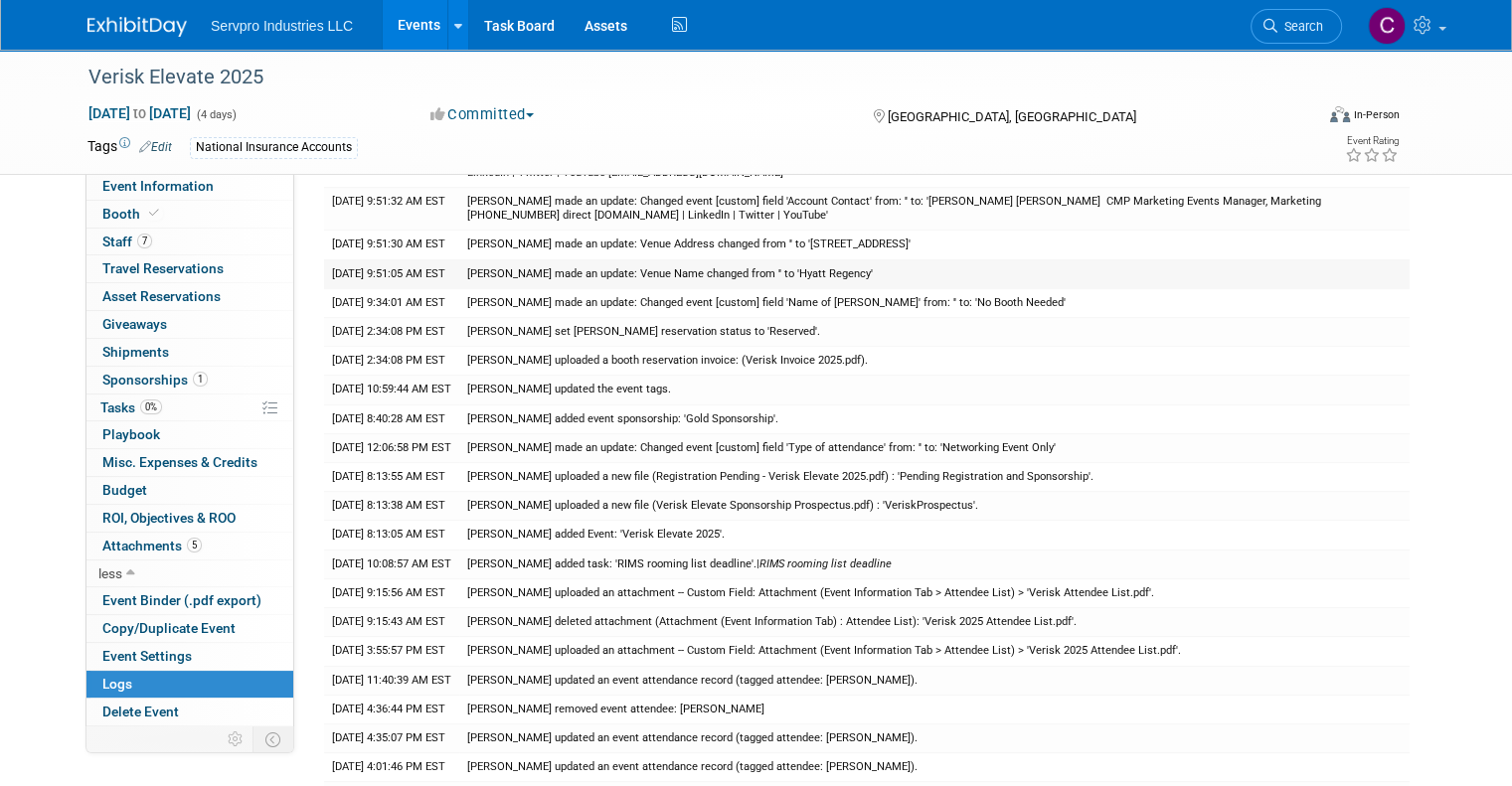 click on "Kathy Farley made an update: Venue Name changed from '' to 'Hyatt Regency'" at bounding box center [934, 273] 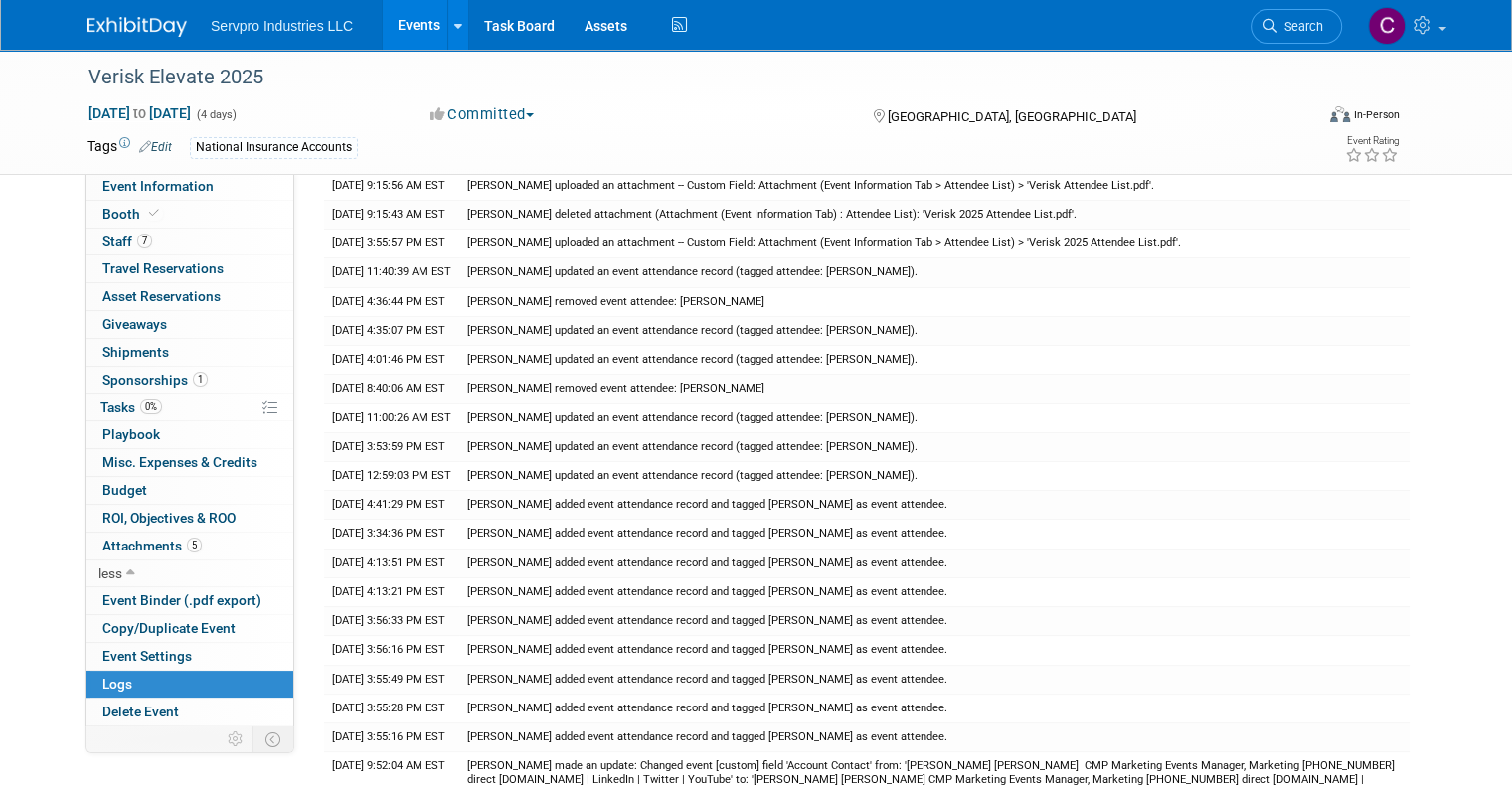 scroll, scrollTop: 0, scrollLeft: 0, axis: both 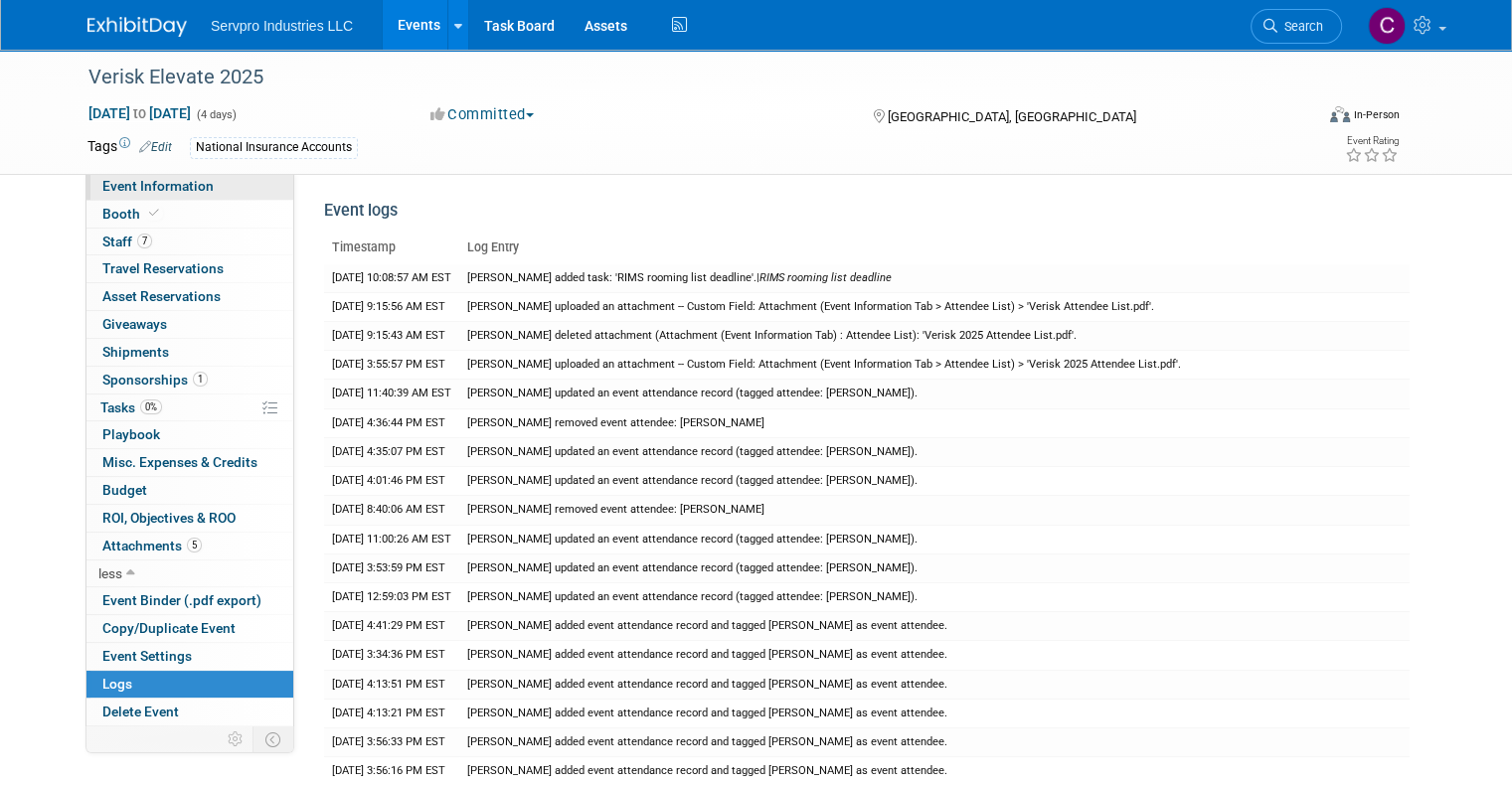 click on "Event Information" at bounding box center (158, 186) 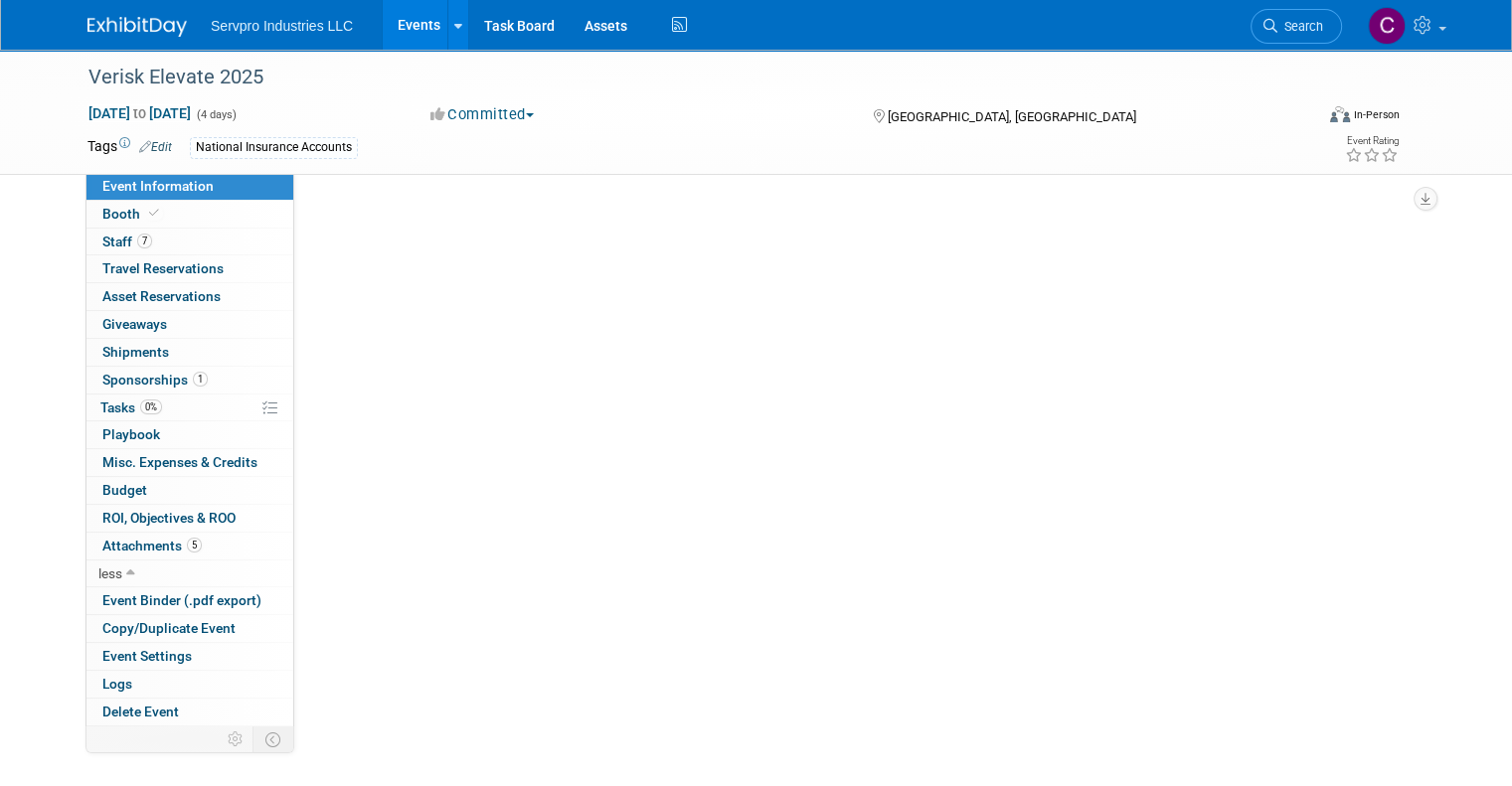 select on "Networking Event Only" 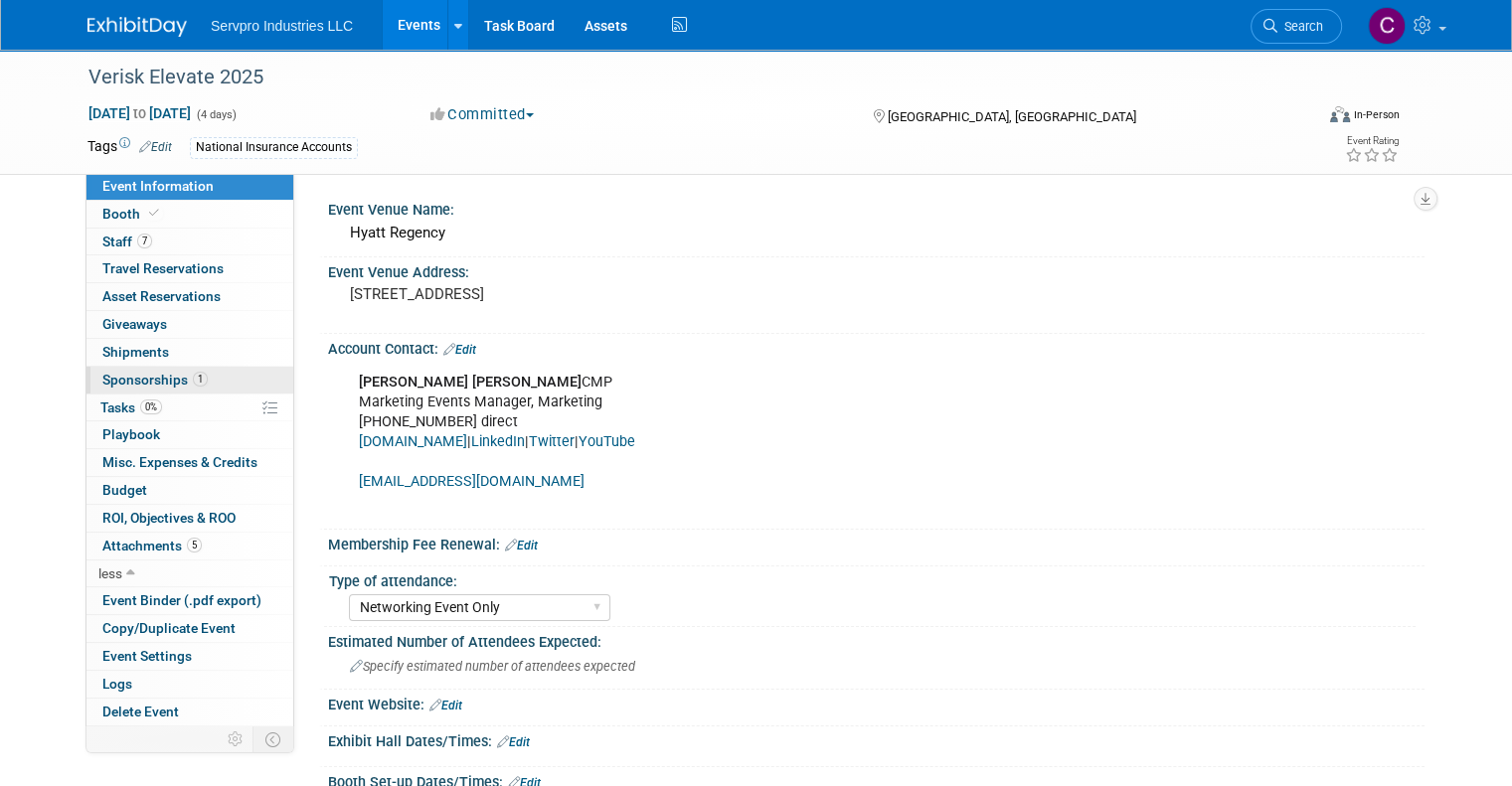 click on "Sponsorships 1" at bounding box center (155, 380) 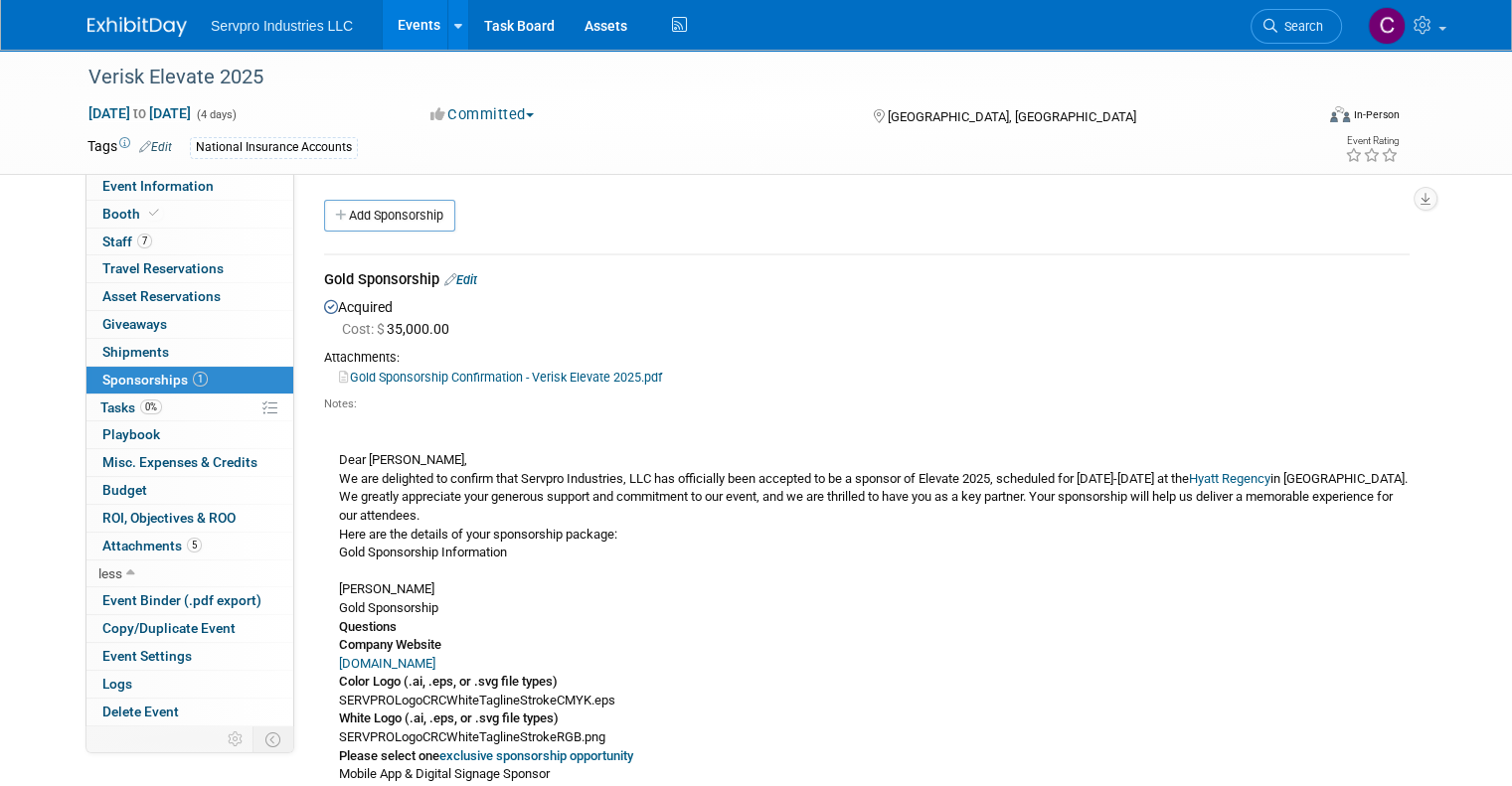 scroll, scrollTop: 122, scrollLeft: 0, axis: vertical 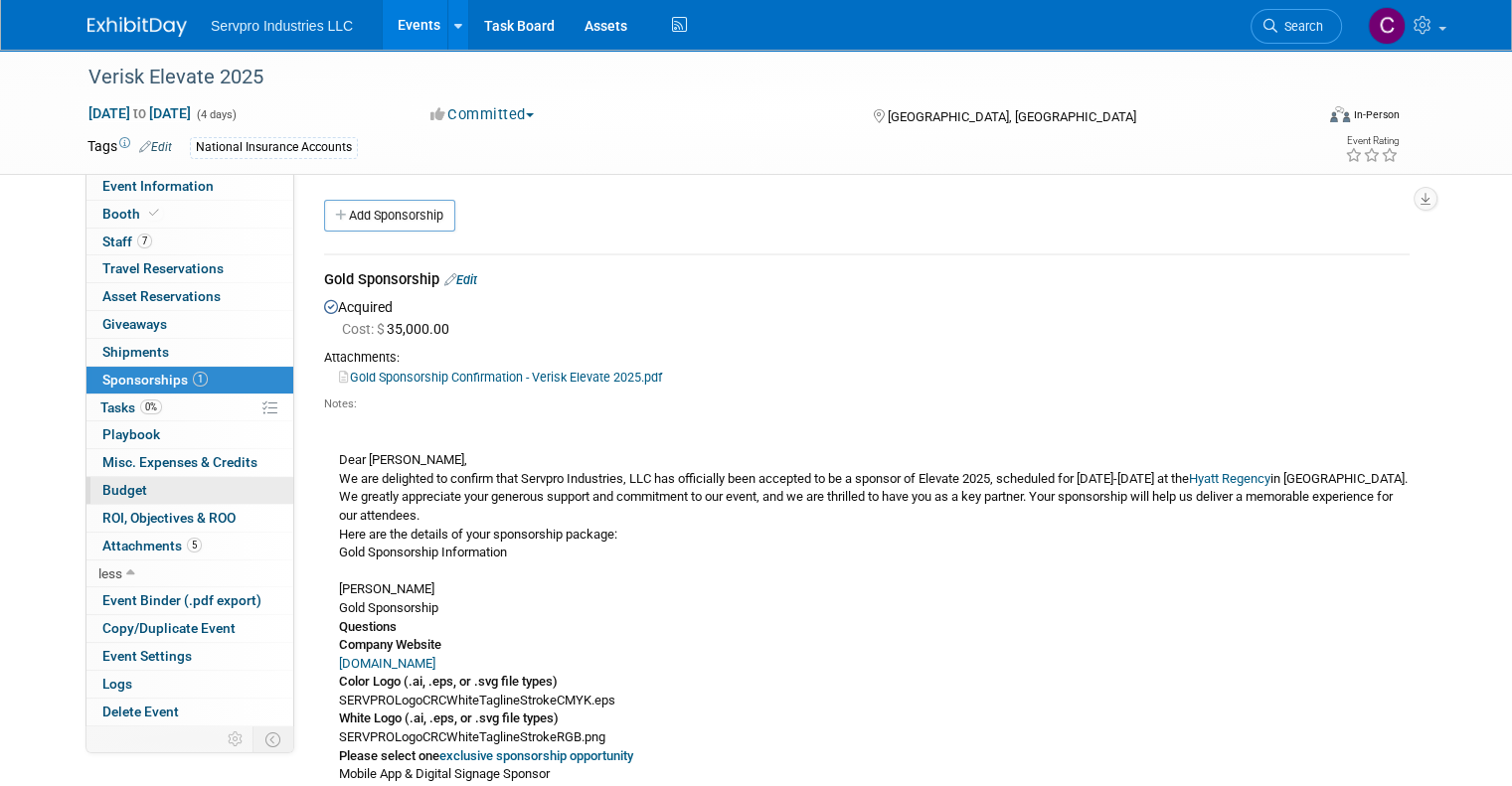 click on "Budget" at bounding box center [124, 490] 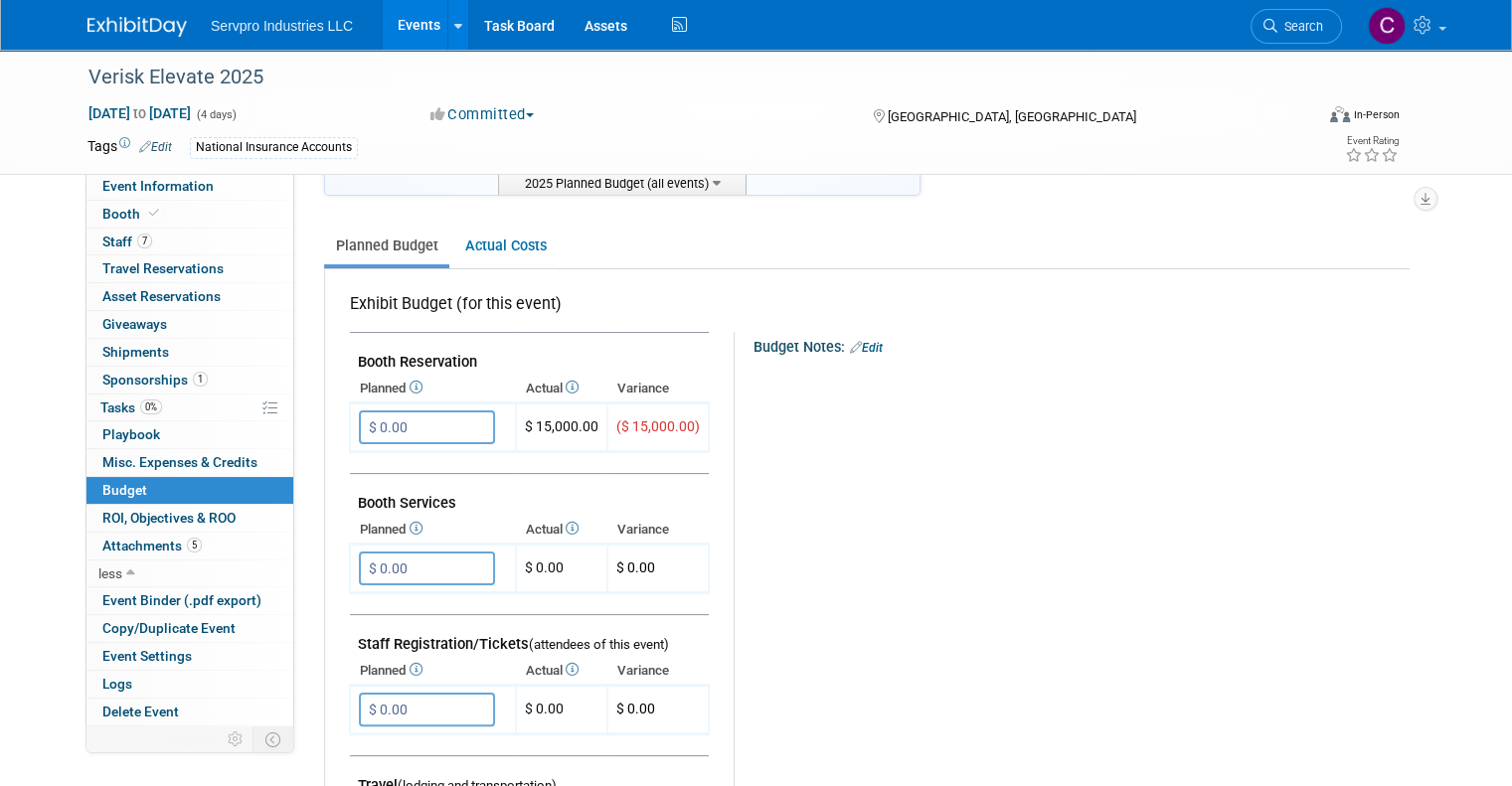 scroll, scrollTop: 337, scrollLeft: 0, axis: vertical 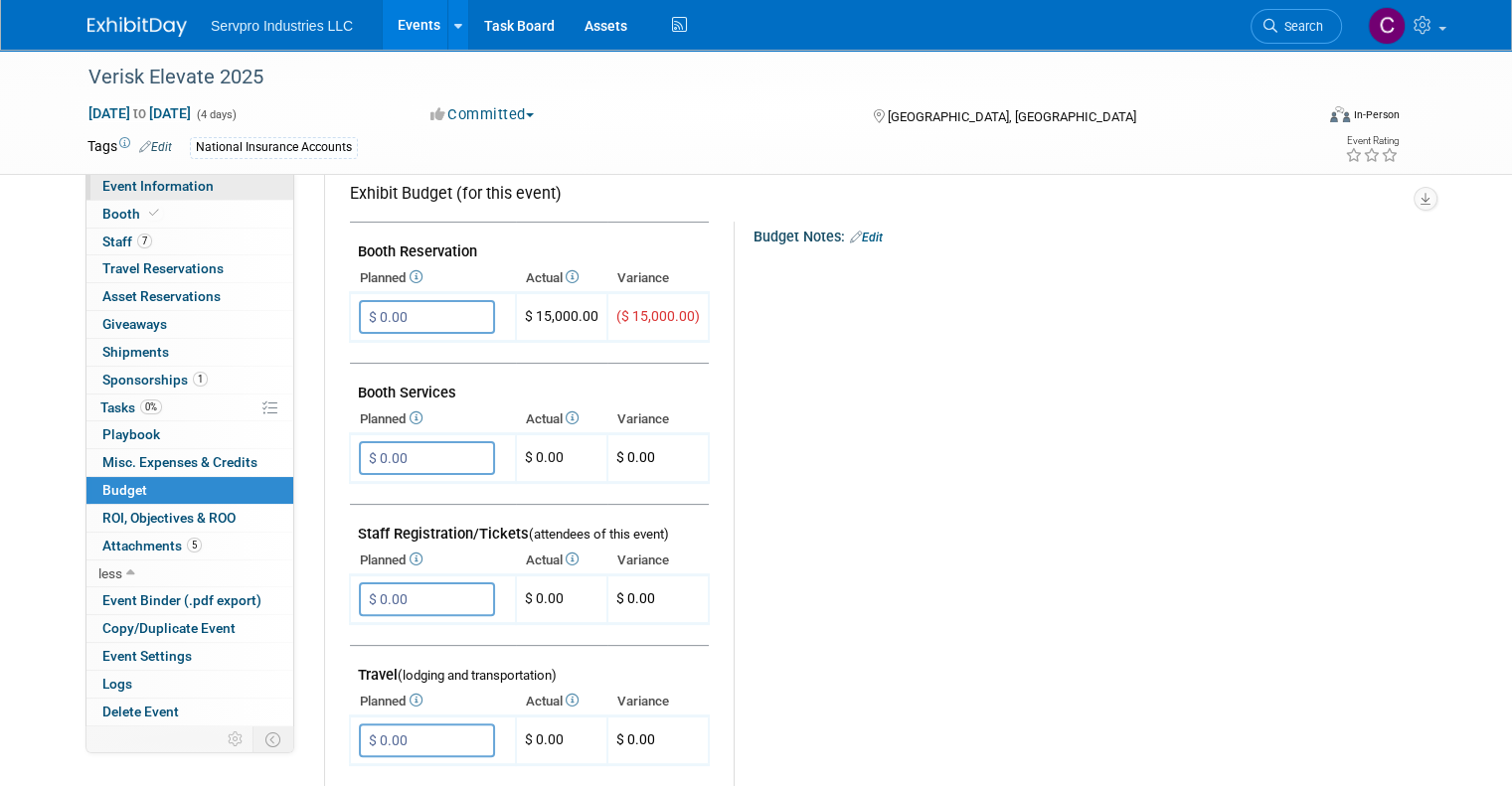 click on "Event Information" at bounding box center (158, 186) 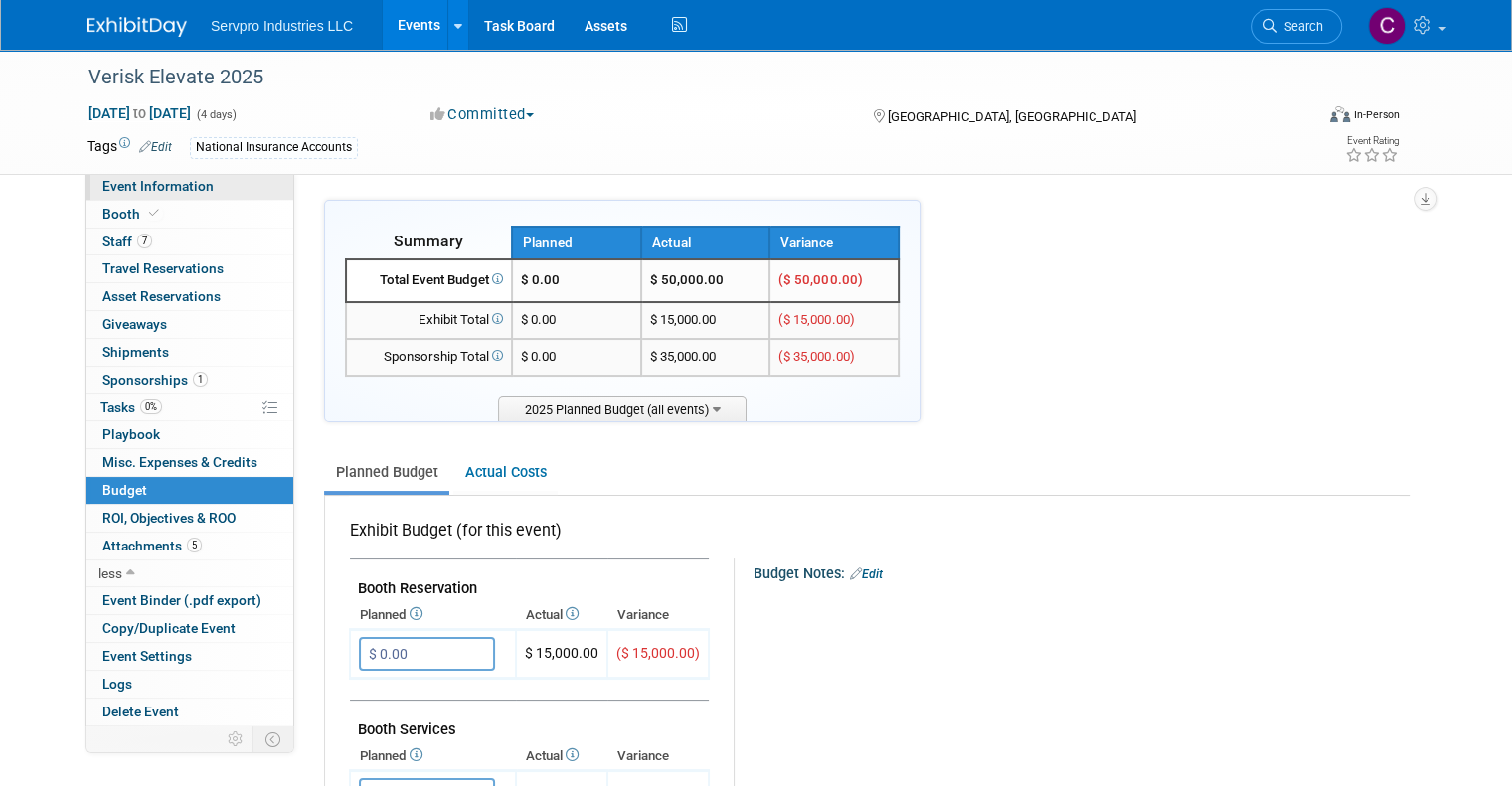 select on "Networking Event Only" 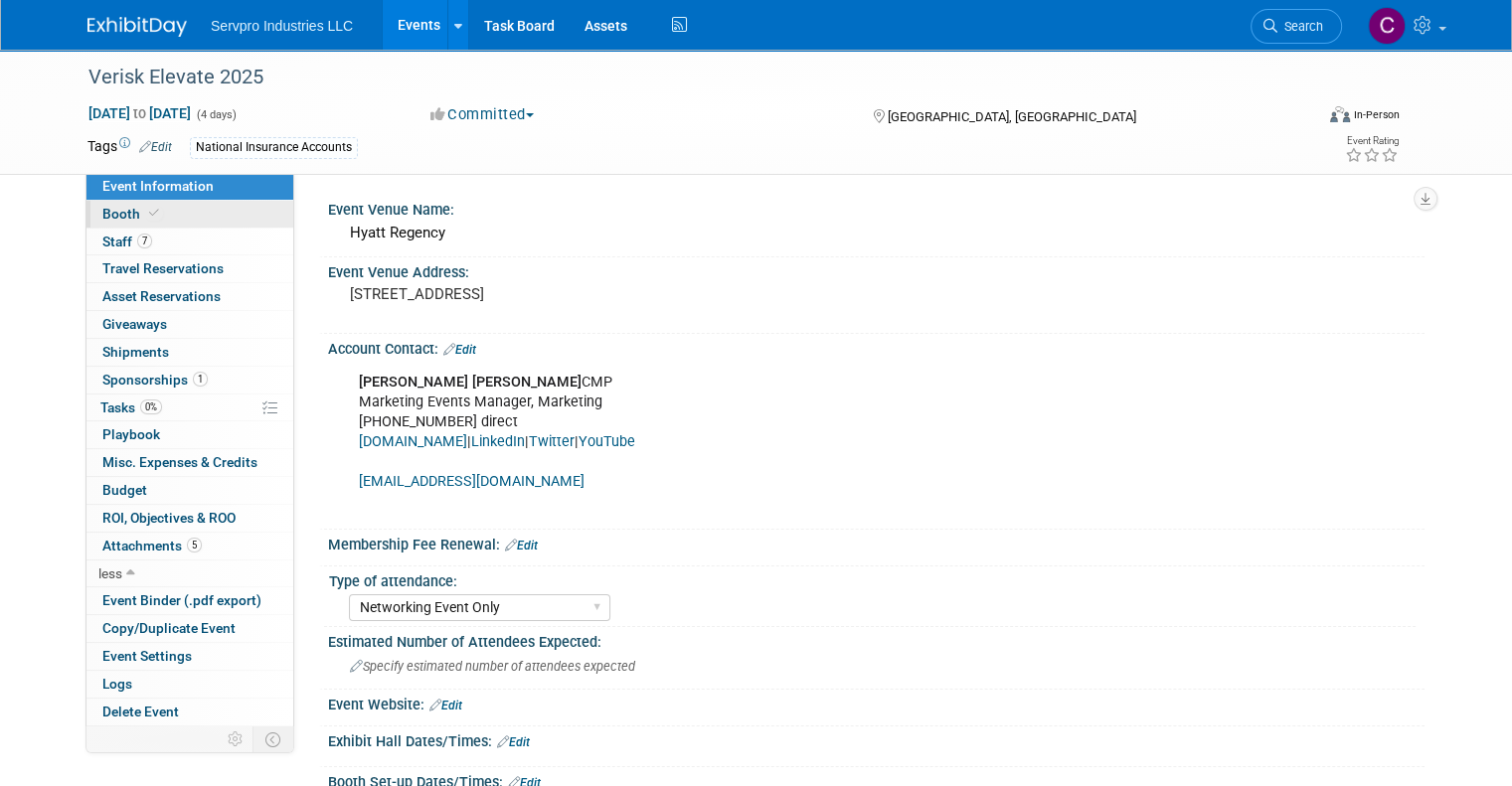 click on "Booth" at bounding box center (132, 214) 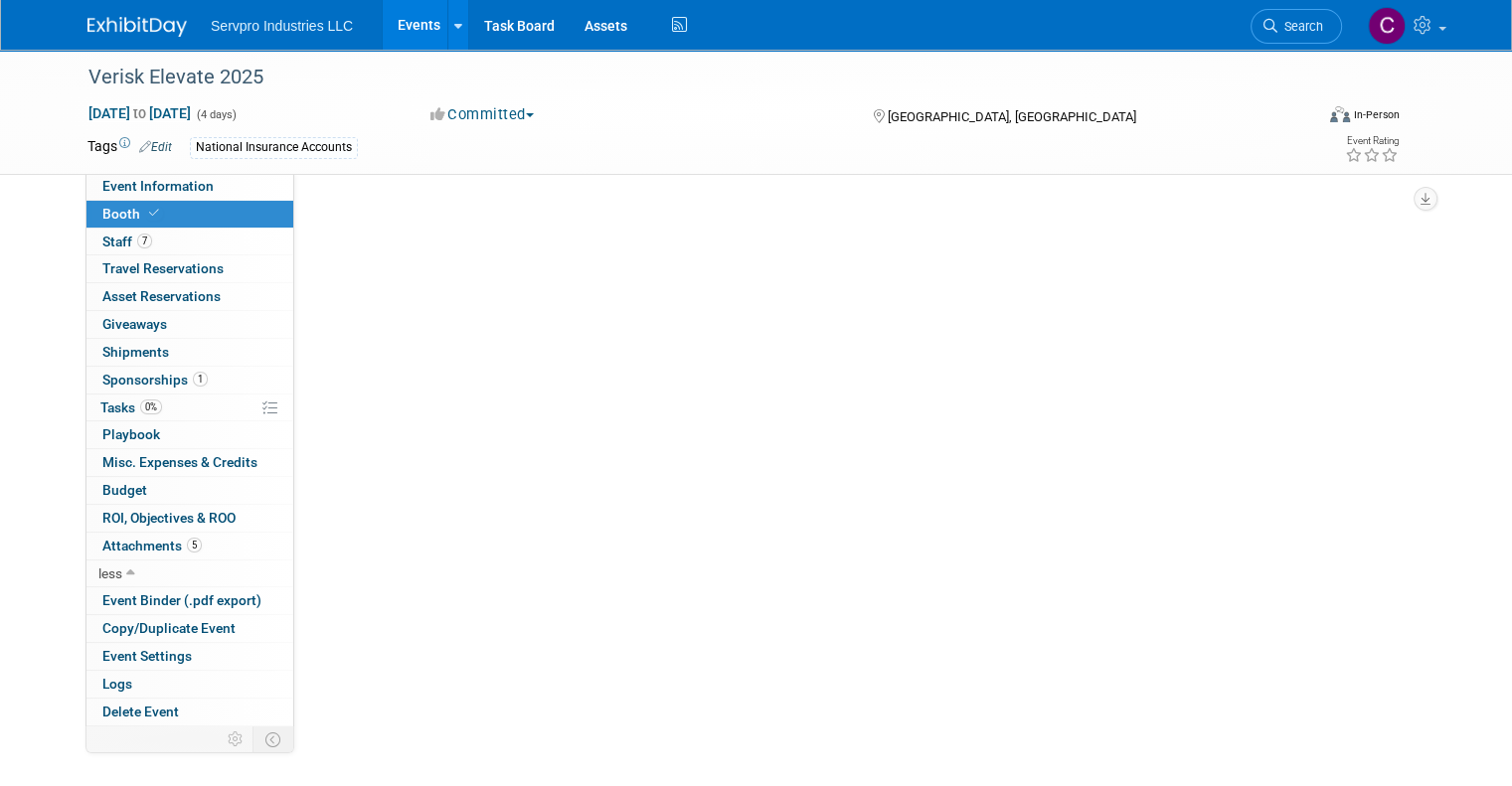 select on "No Booth Needed" 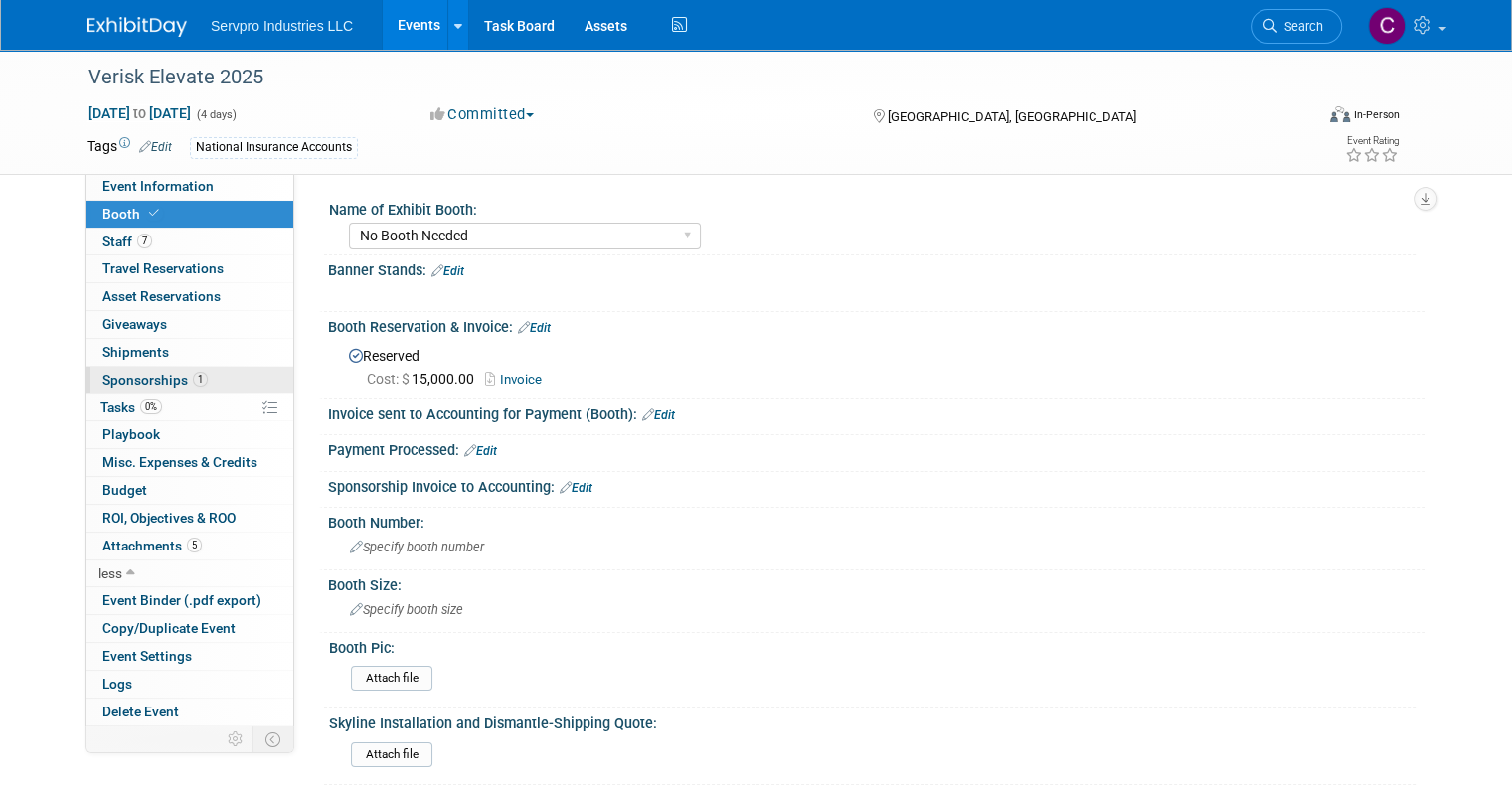 click on "Sponsorships 1" at bounding box center [155, 380] 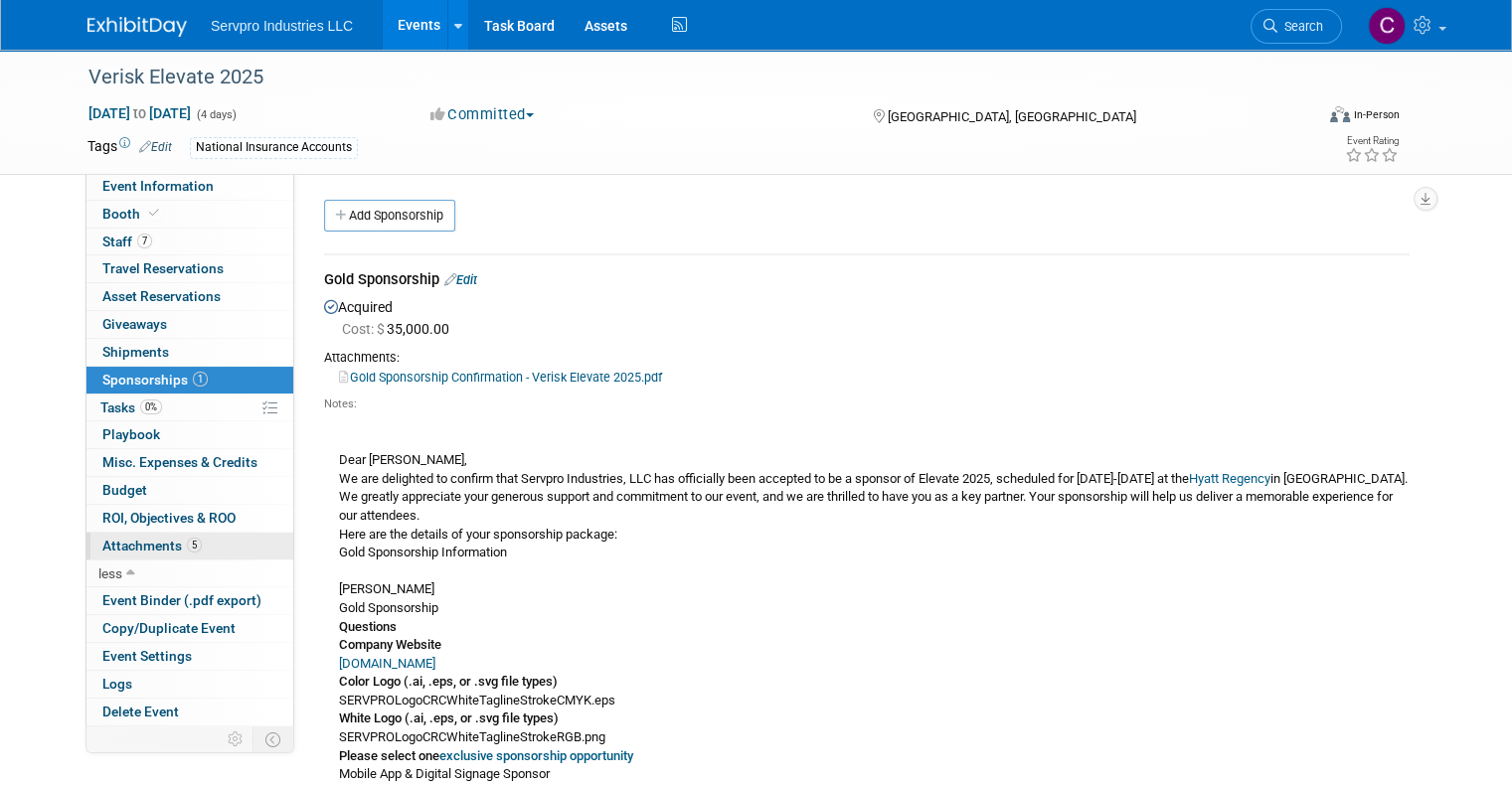 click on "Attachments 5" at bounding box center [152, 546] 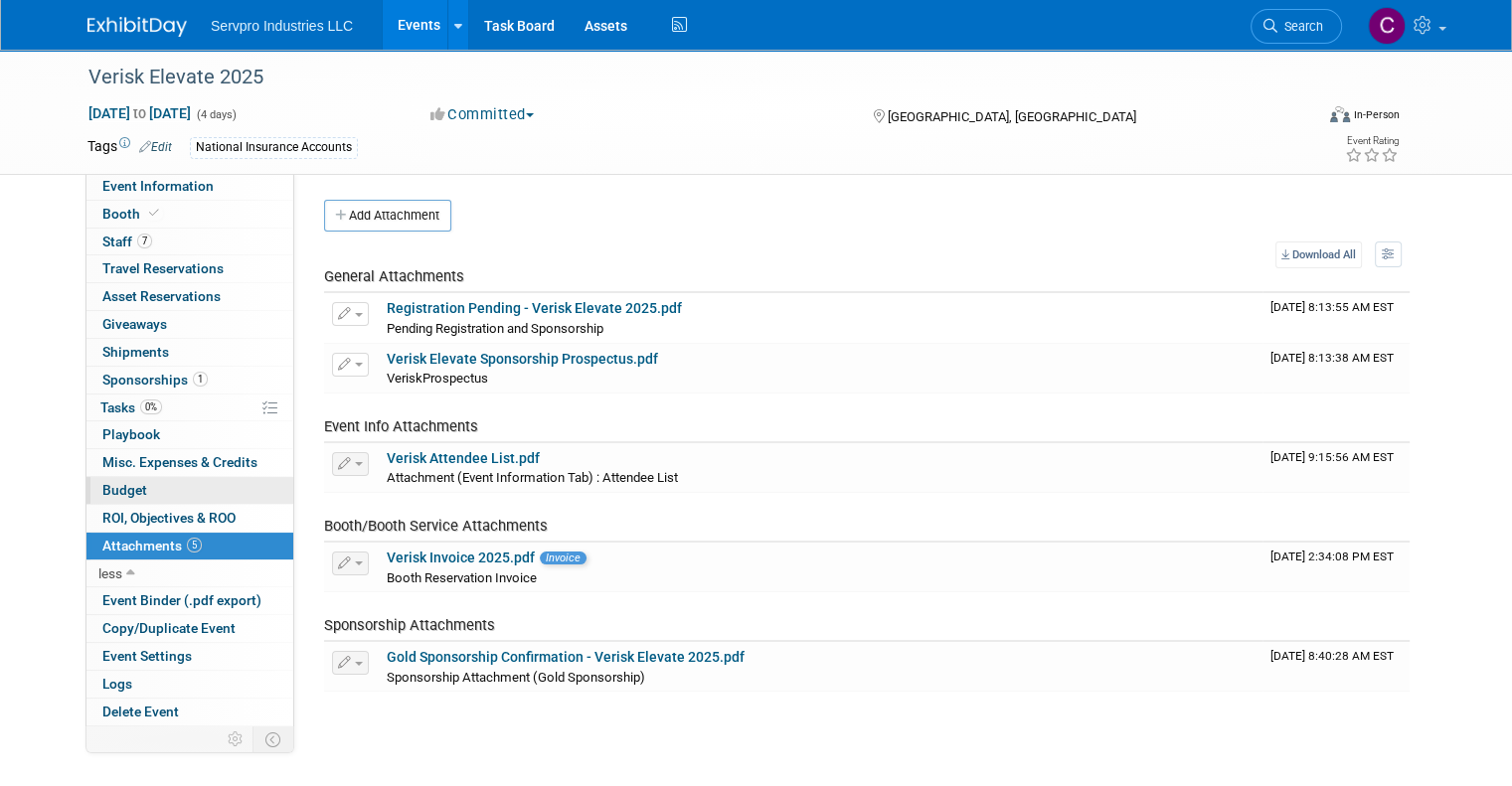 click on "Budget" at bounding box center [124, 490] 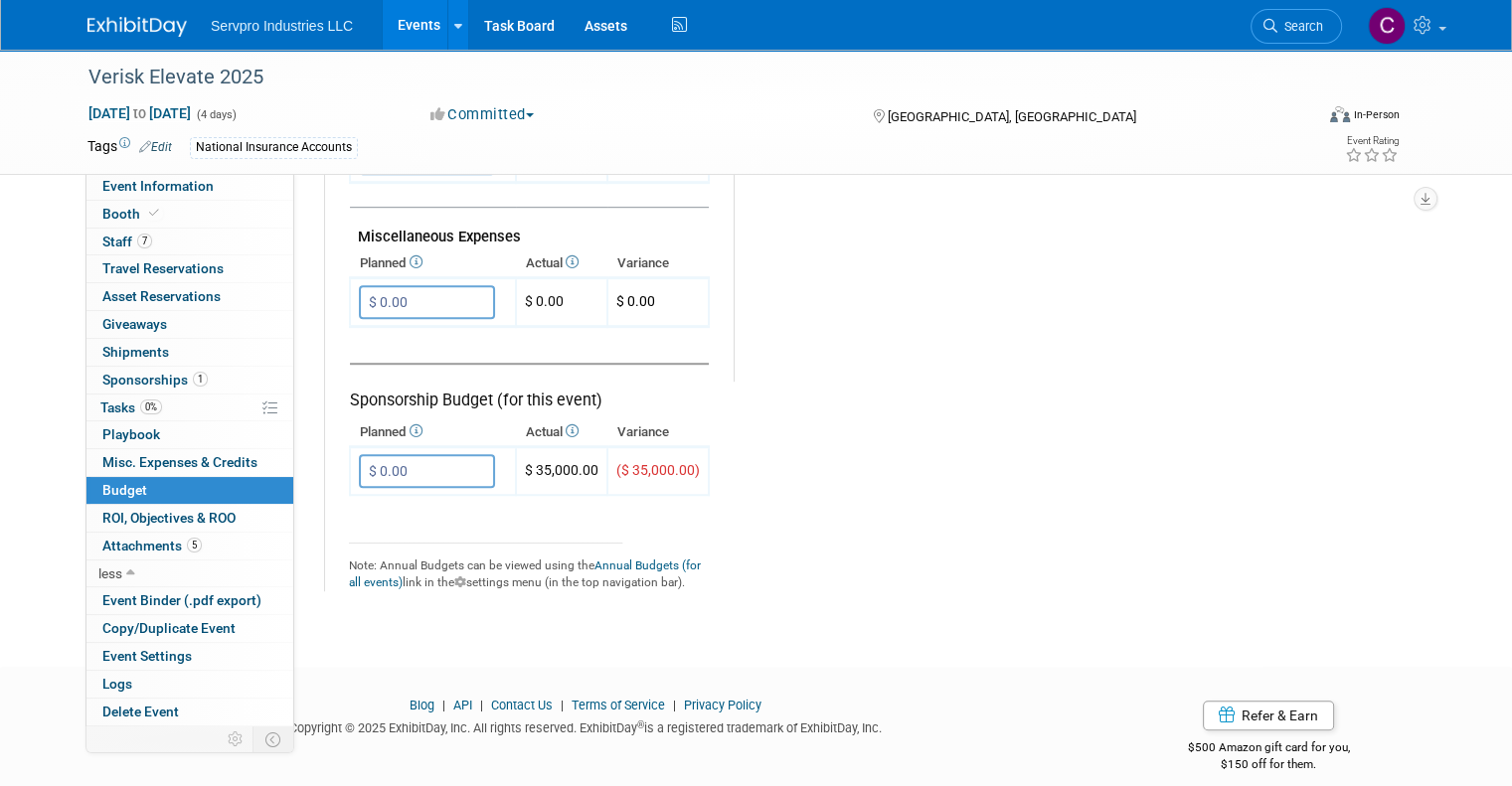 scroll, scrollTop: 242, scrollLeft: 0, axis: vertical 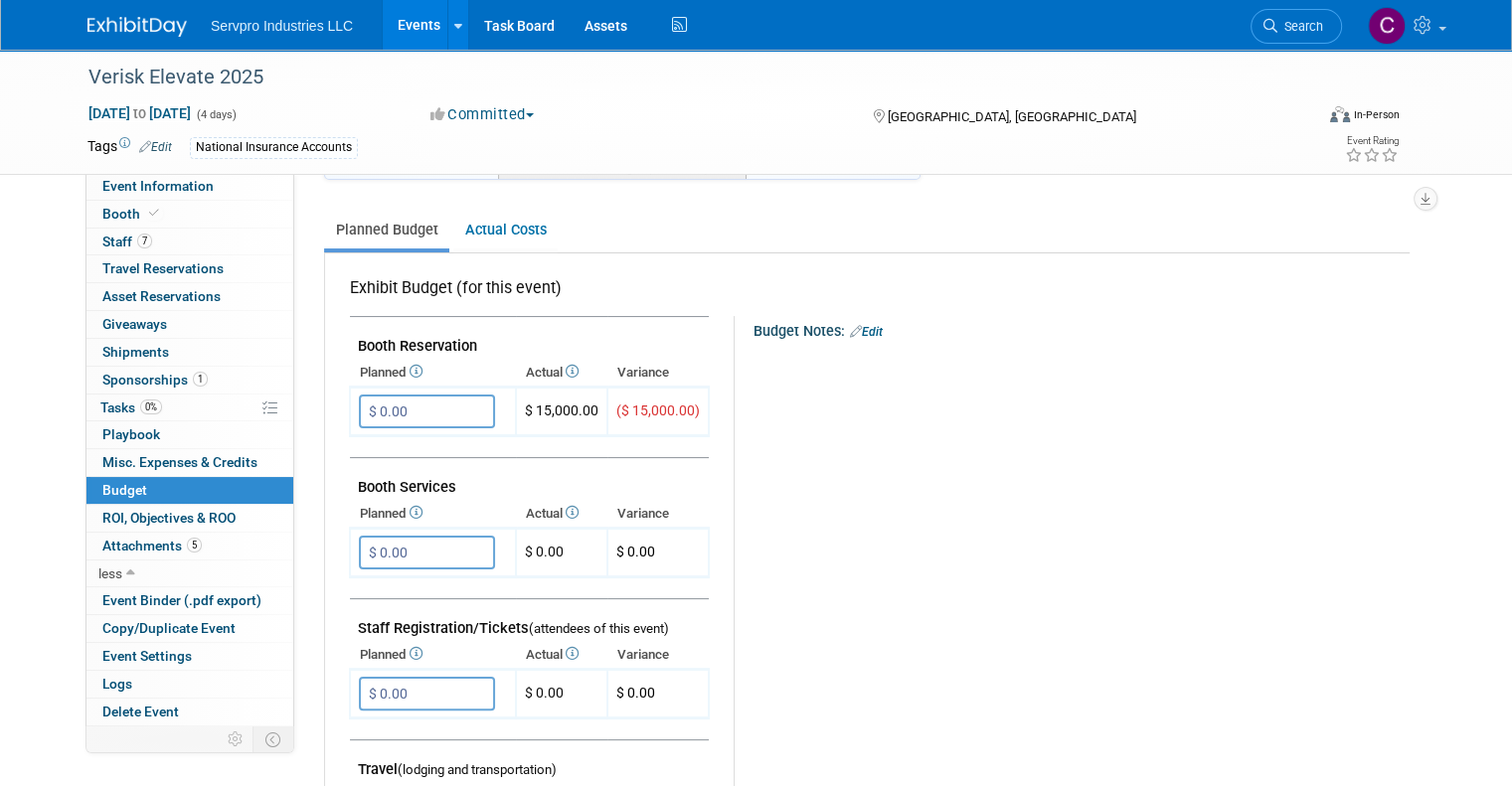 click on "Events" at bounding box center (419, 25) 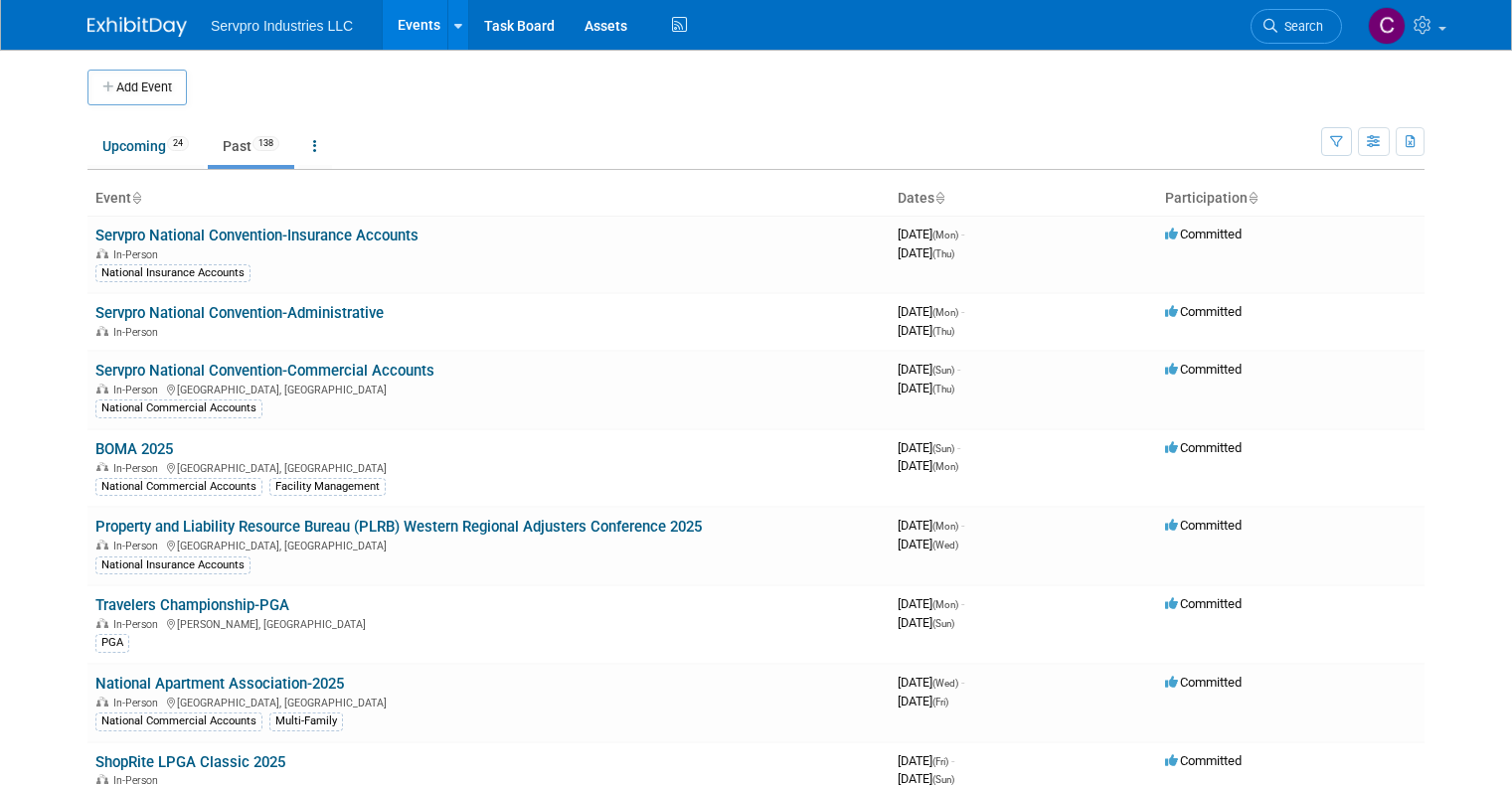 scroll, scrollTop: 0, scrollLeft: 0, axis: both 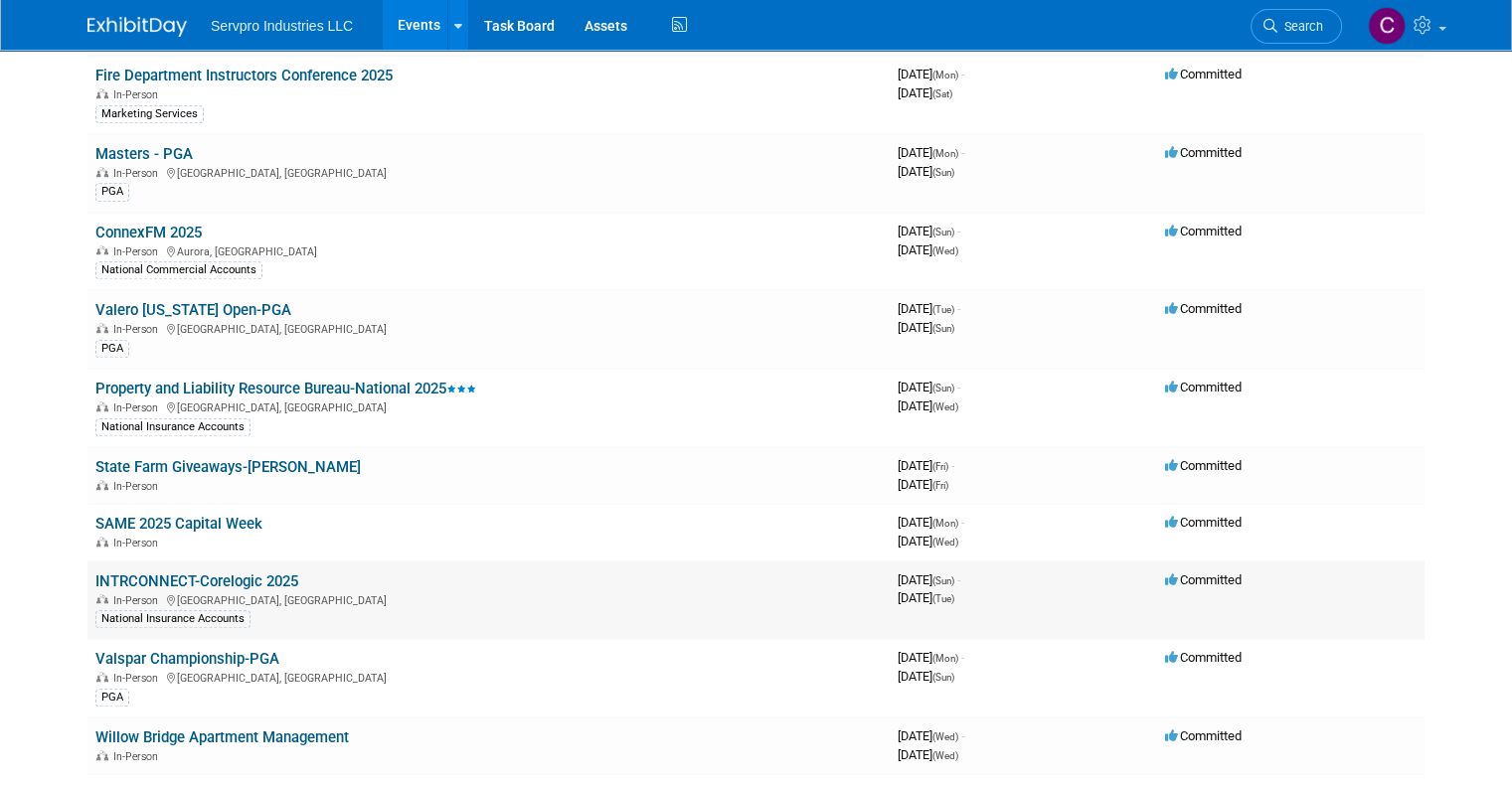 click on "INTRCONNECT-Corelogic 2025" at bounding box center (197, 581) 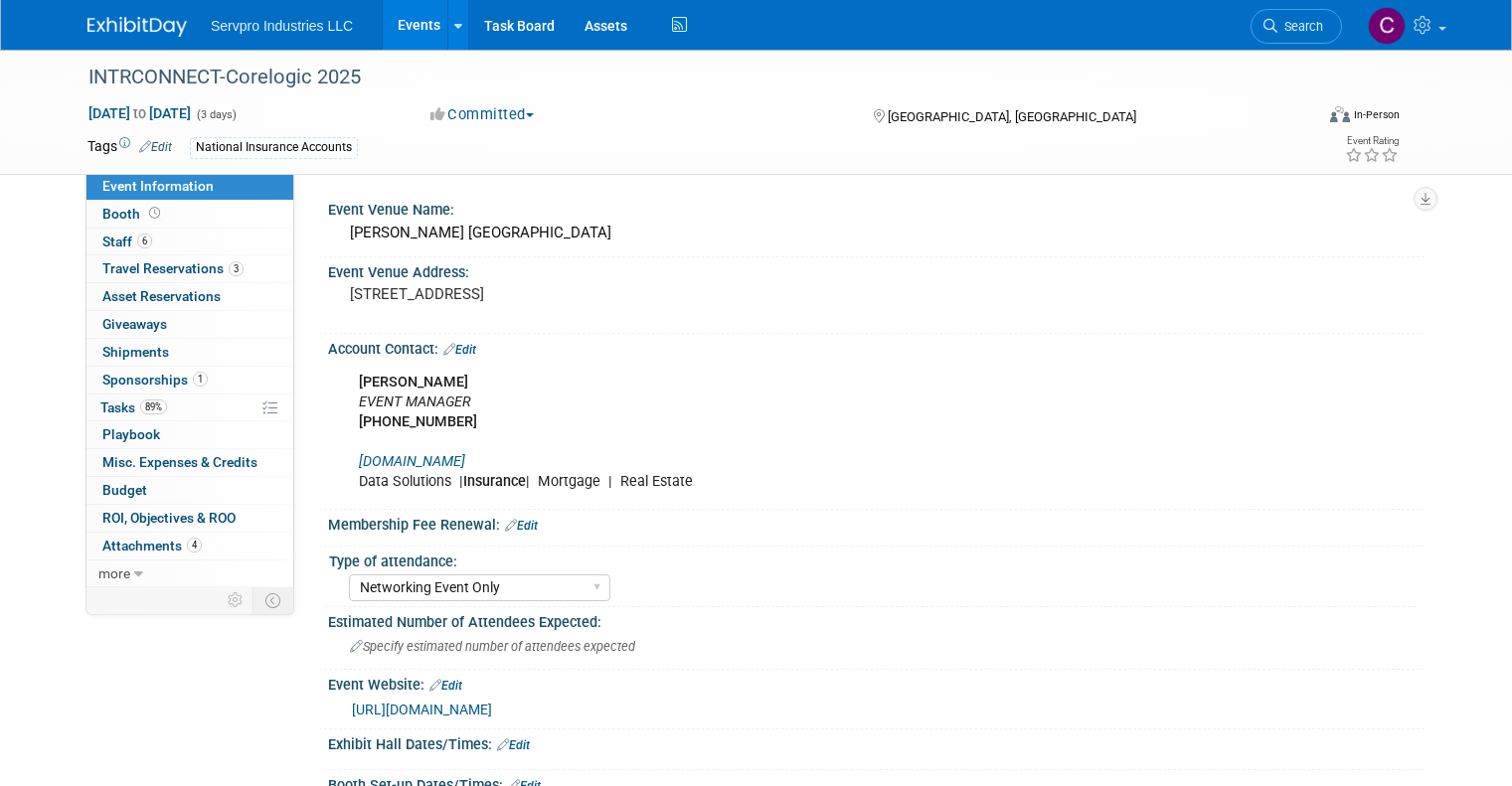 select on "Networking Event Only" 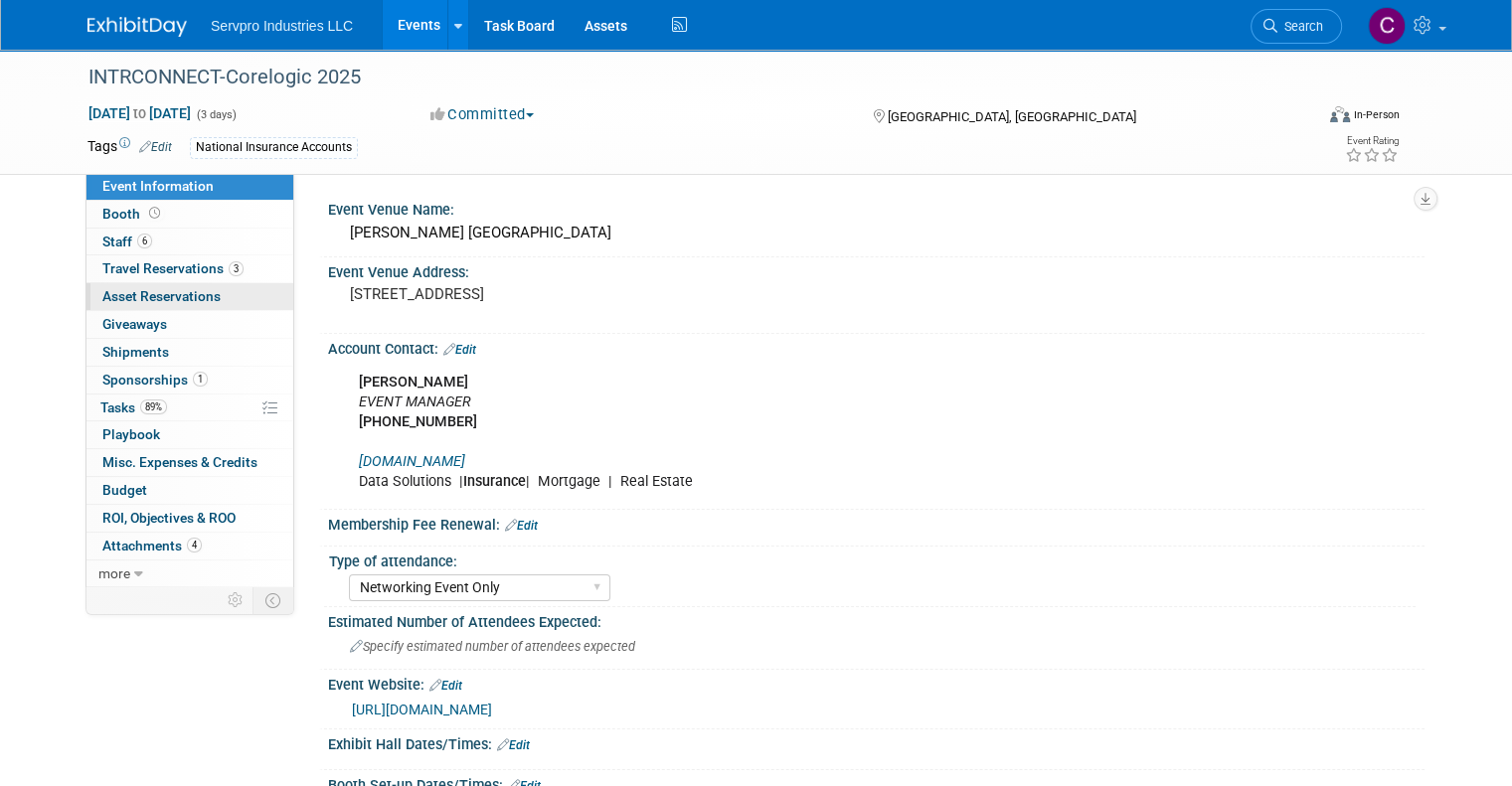 scroll, scrollTop: 0, scrollLeft: 0, axis: both 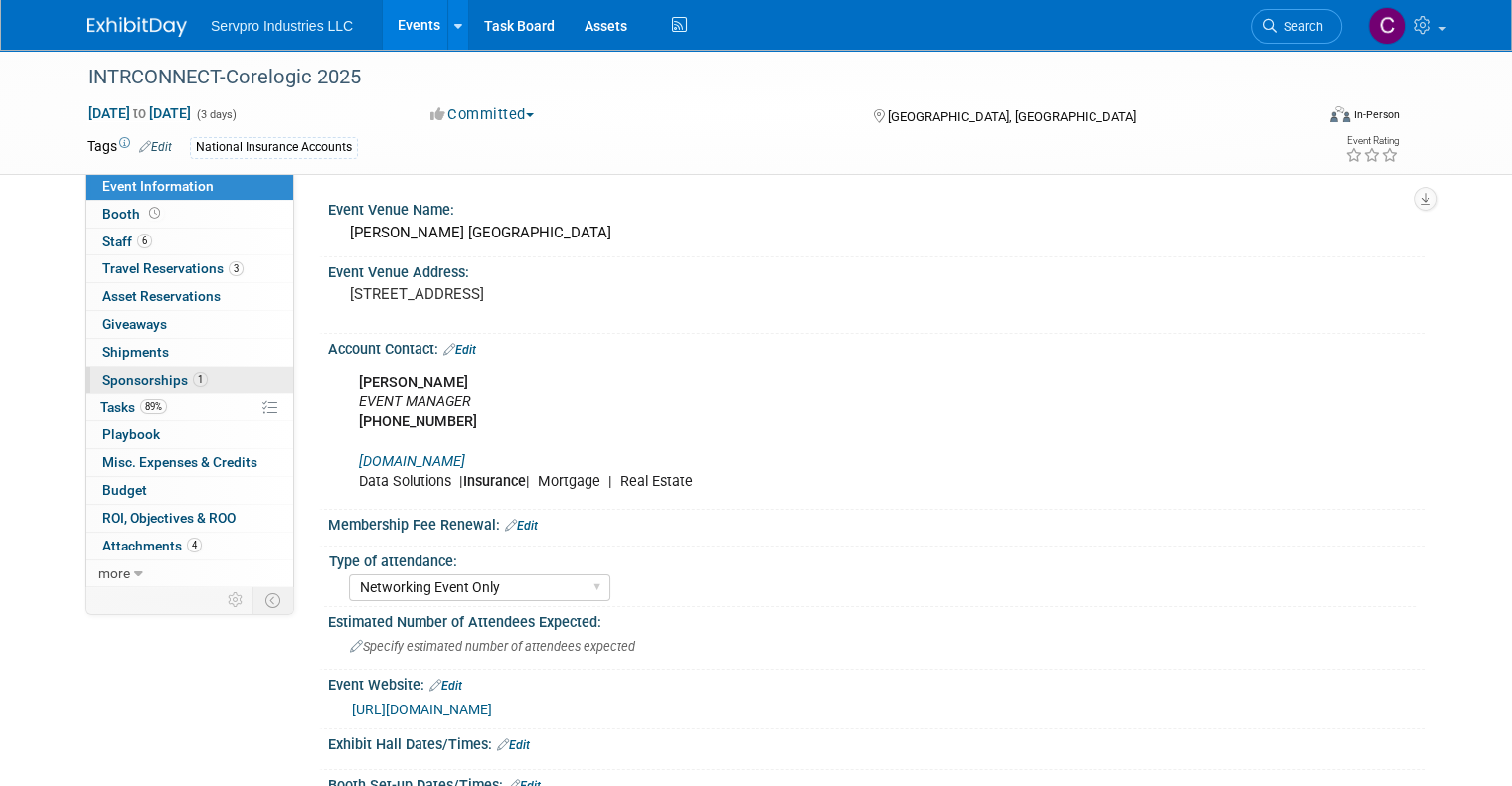 click on "Sponsorships 1" at bounding box center [155, 380] 